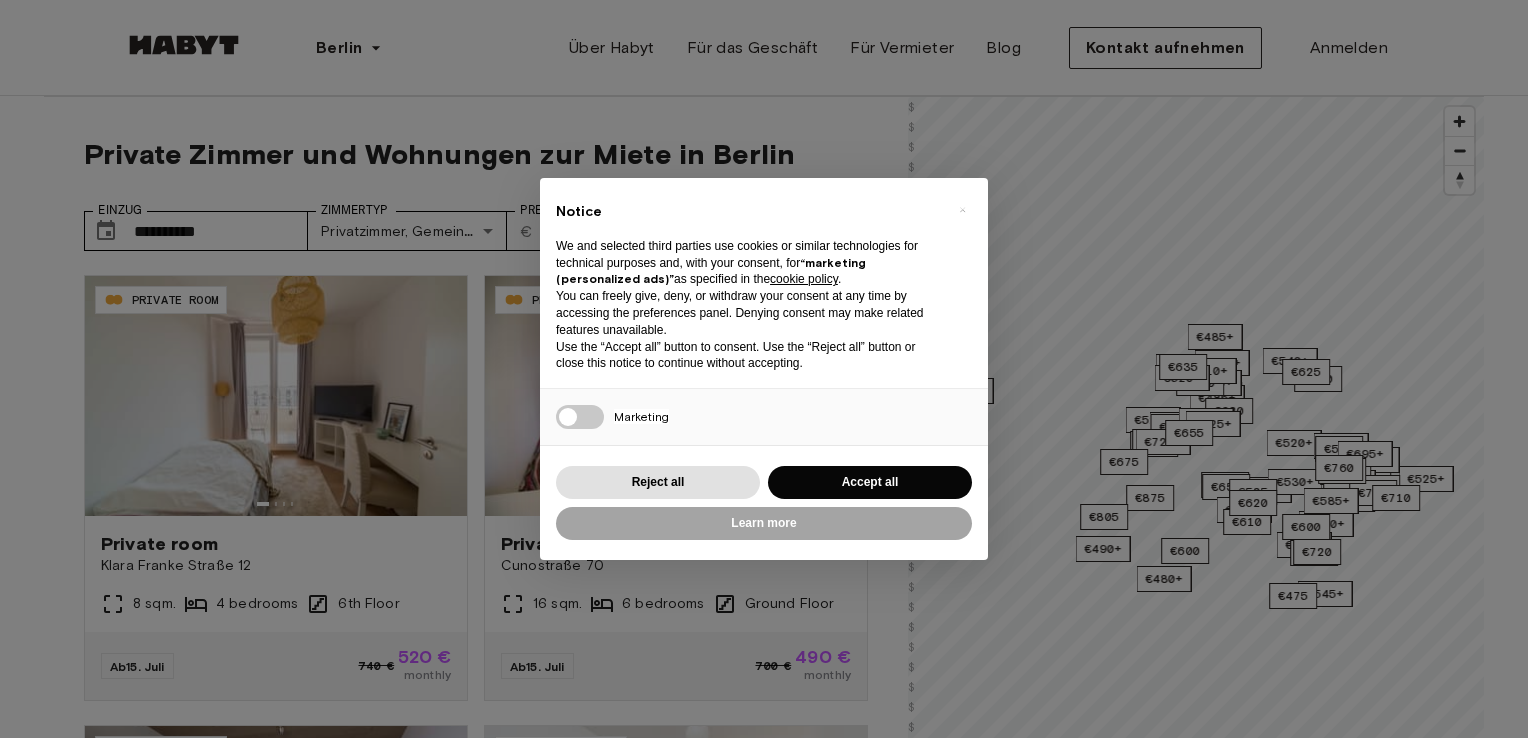 scroll, scrollTop: 0, scrollLeft: 0, axis: both 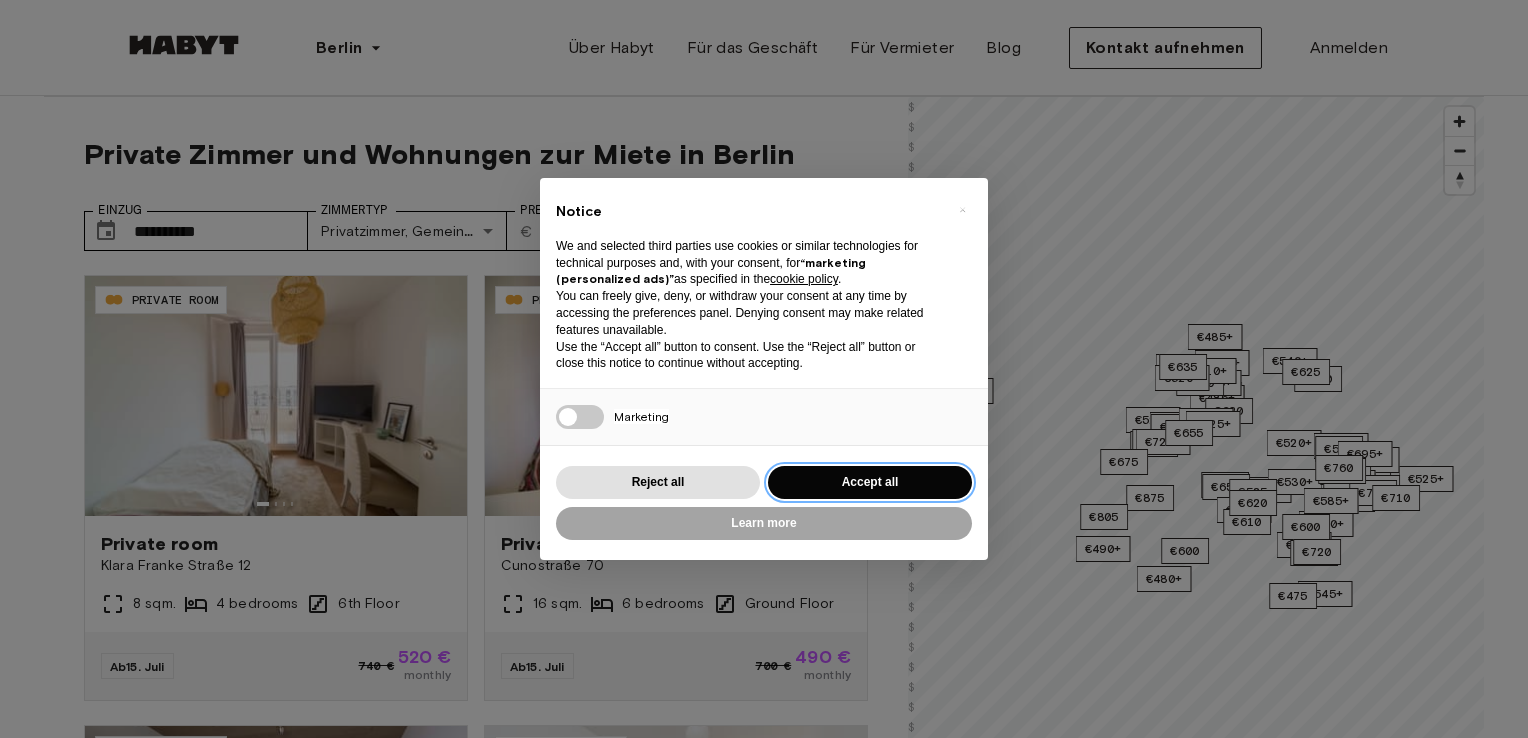 click on "Accept all" at bounding box center (870, 482) 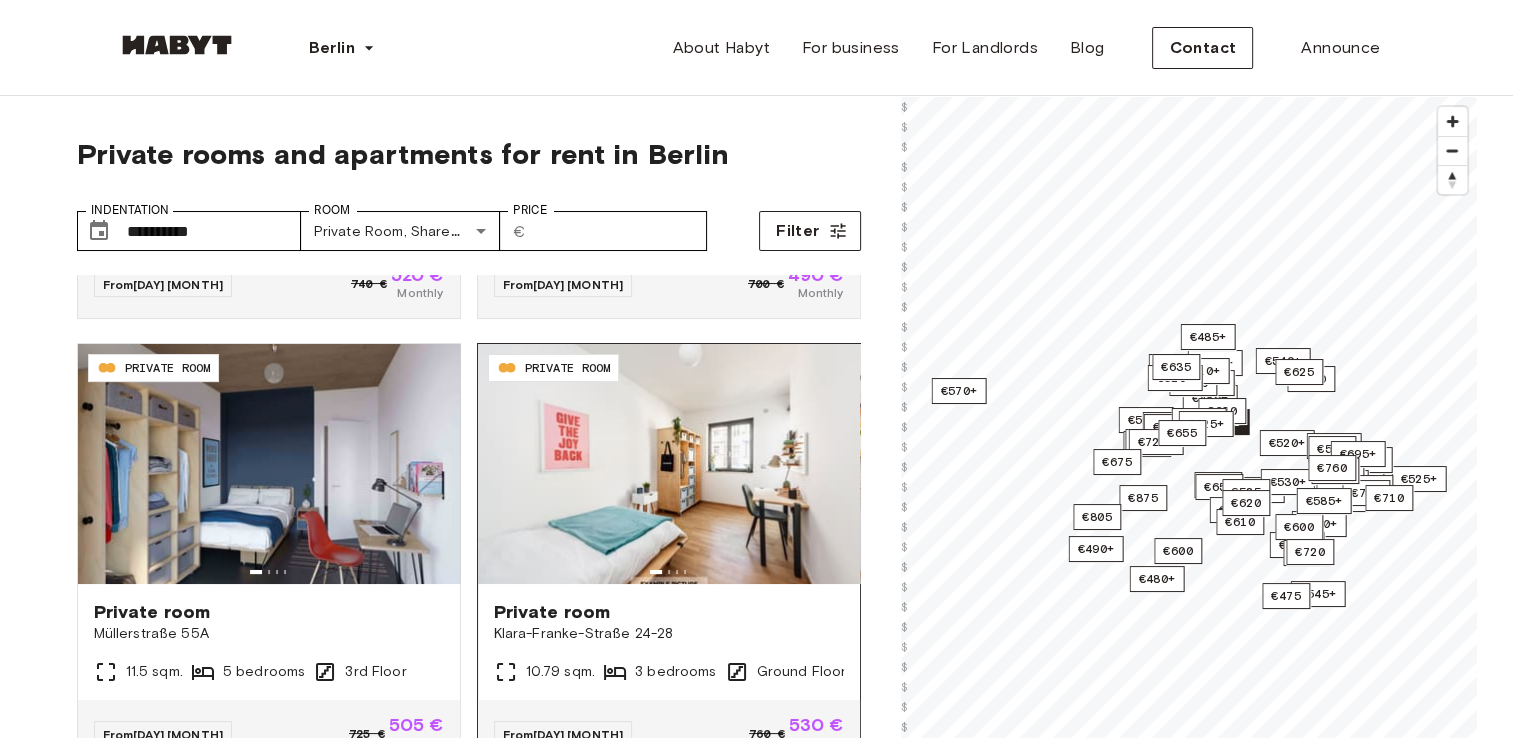 scroll, scrollTop: 400, scrollLeft: 0, axis: vertical 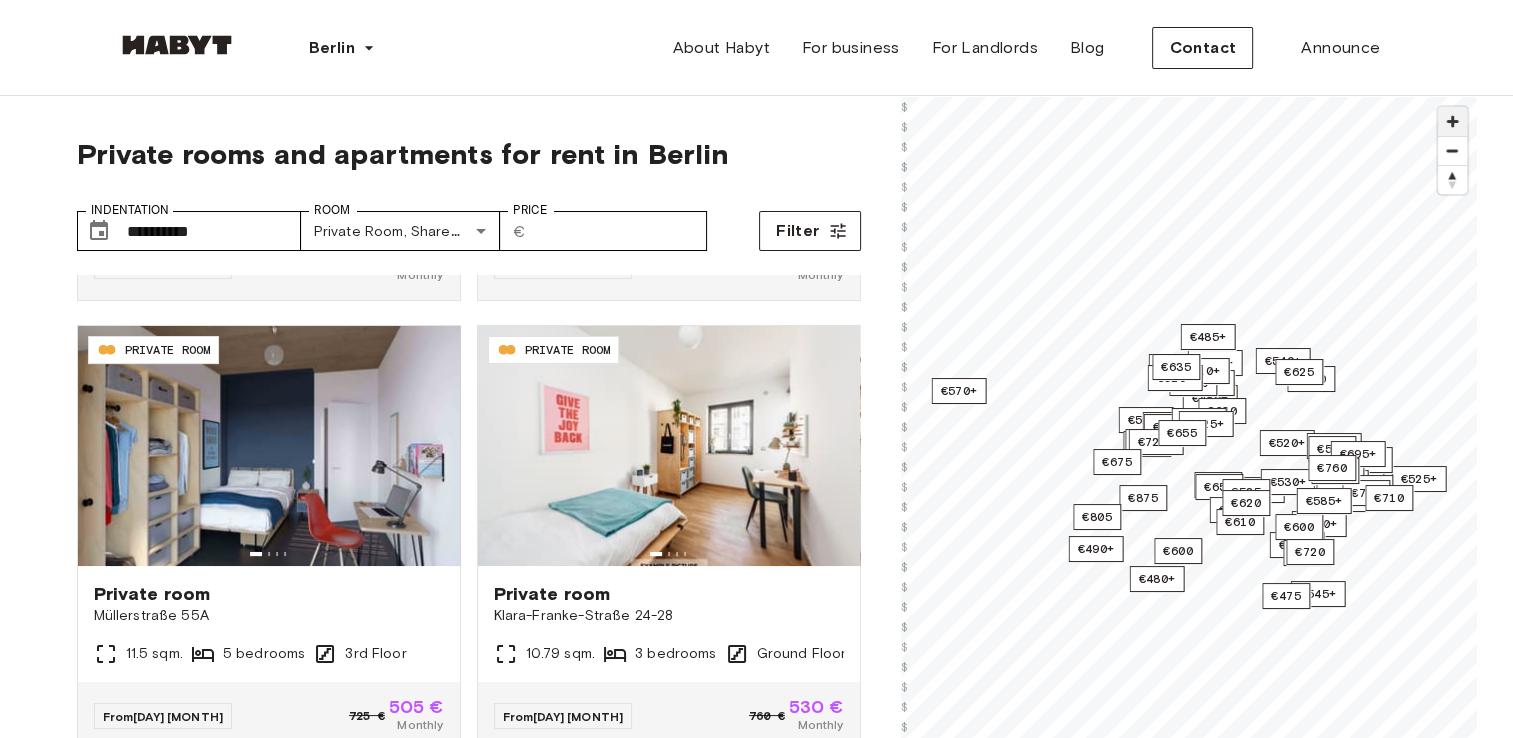 click at bounding box center [1452, 121] 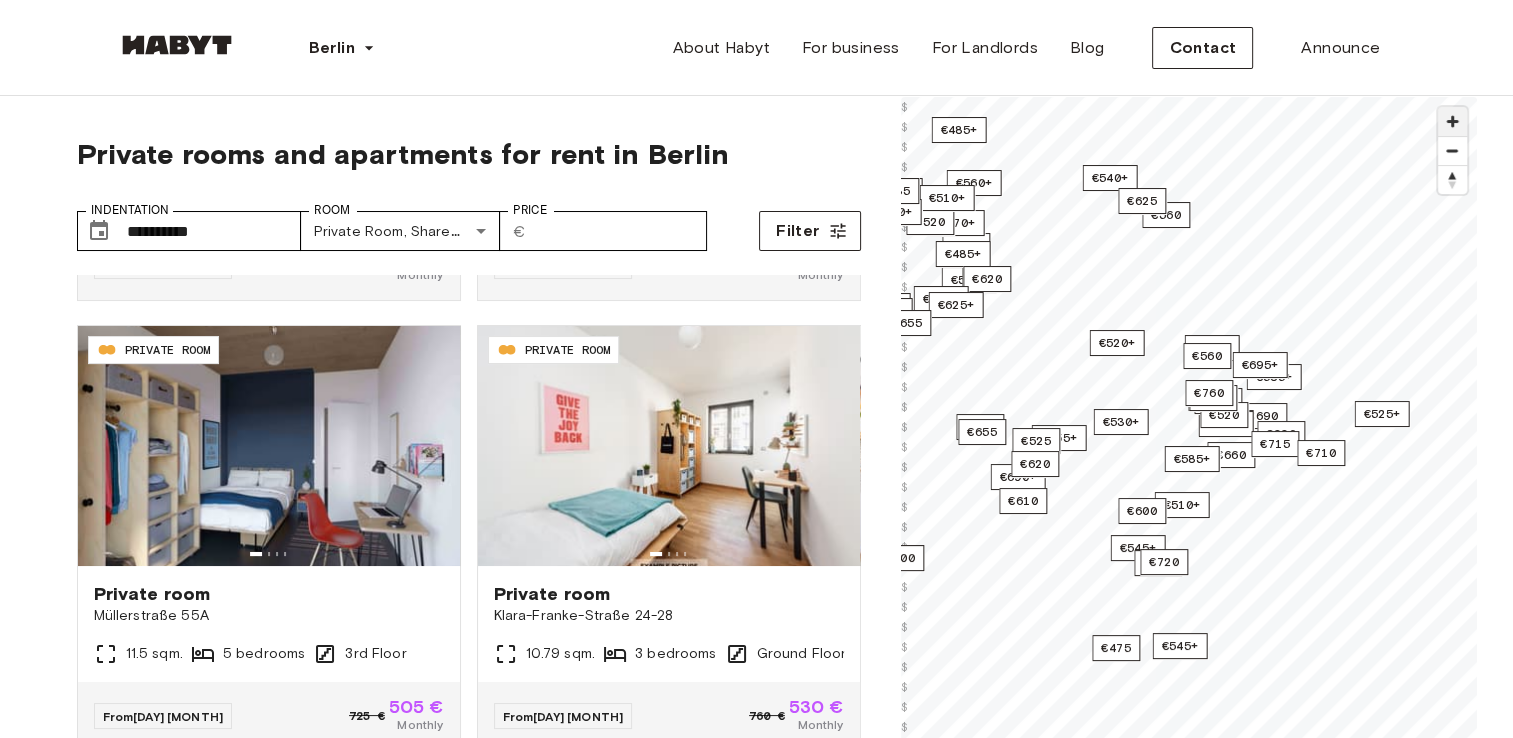 click at bounding box center (1452, 121) 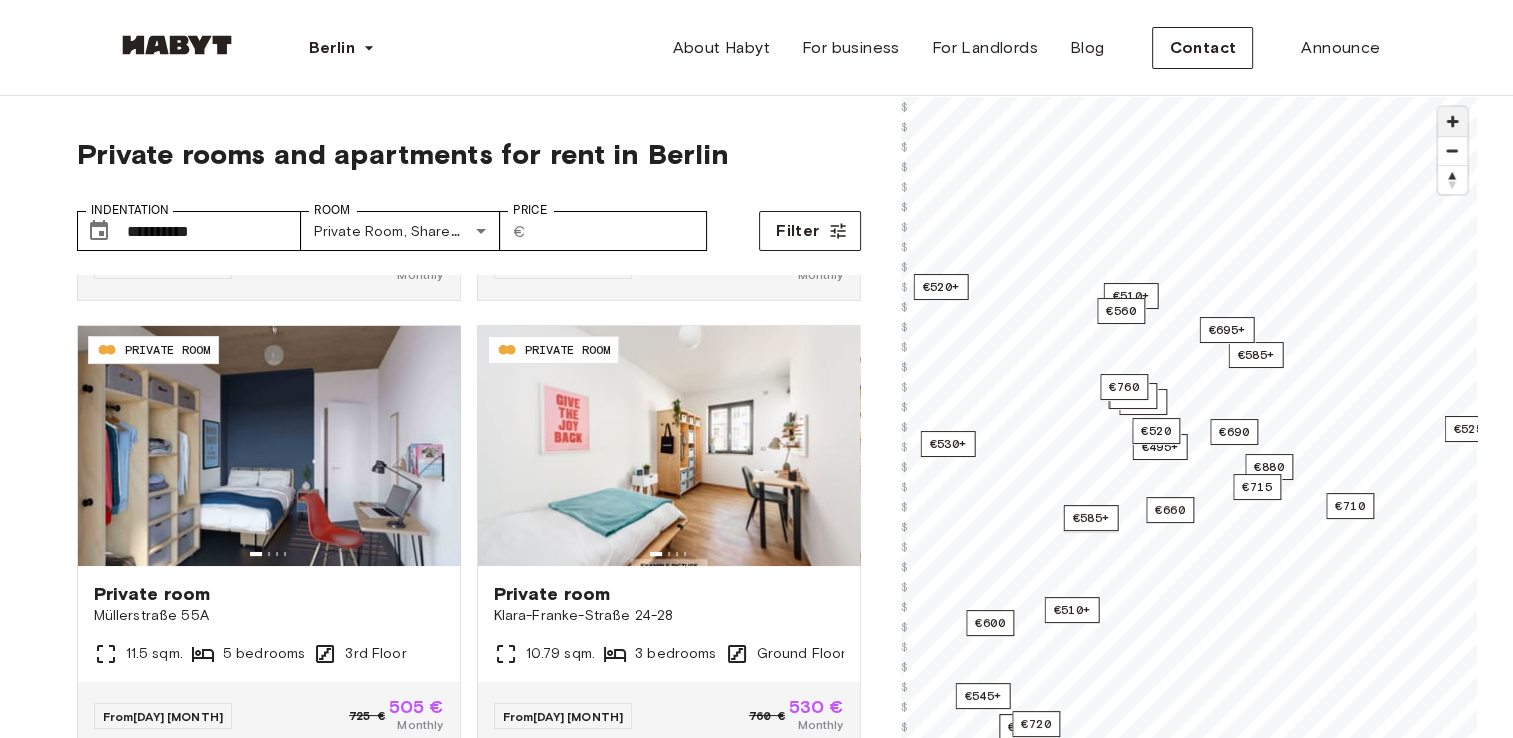 click at bounding box center (1452, 121) 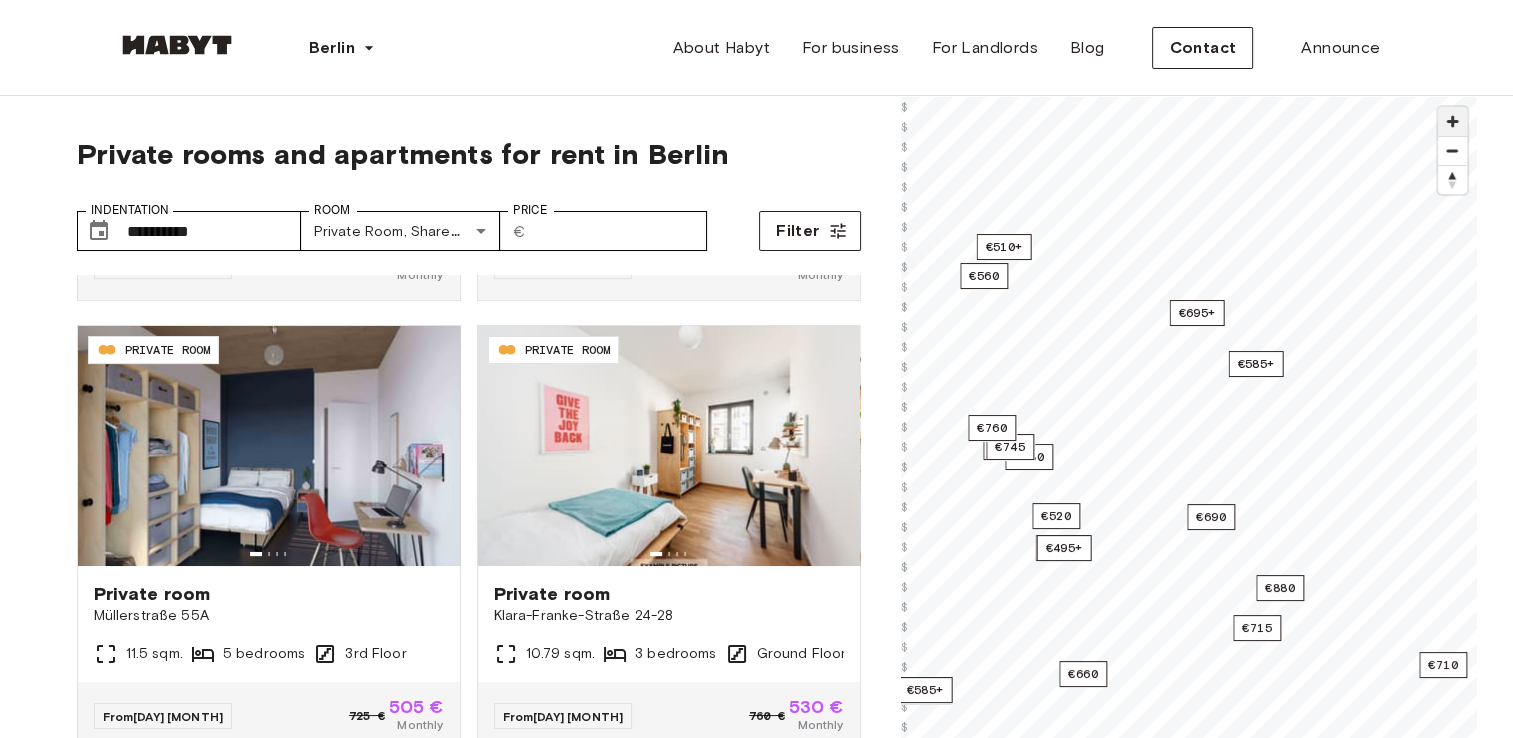 click at bounding box center [1452, 121] 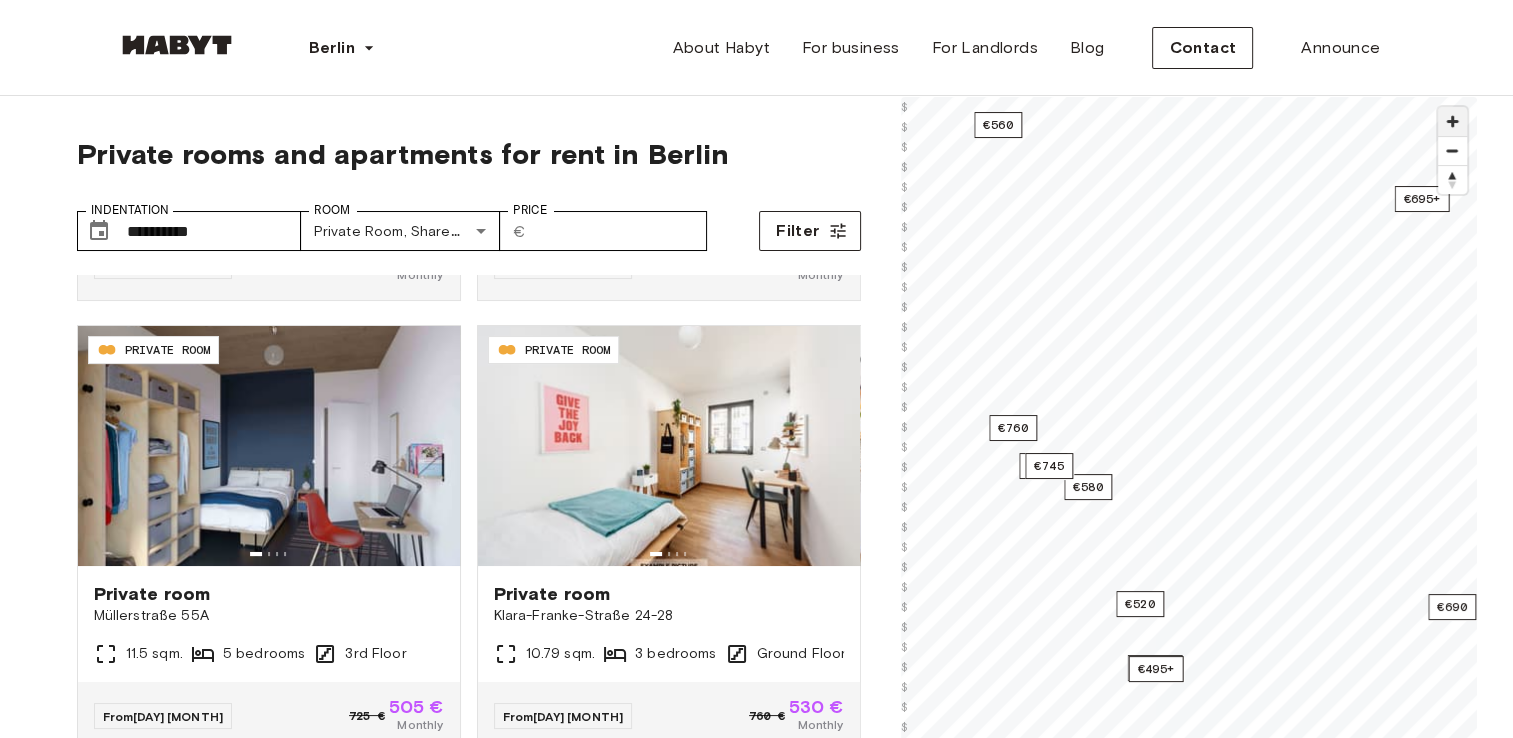 click at bounding box center (1452, 121) 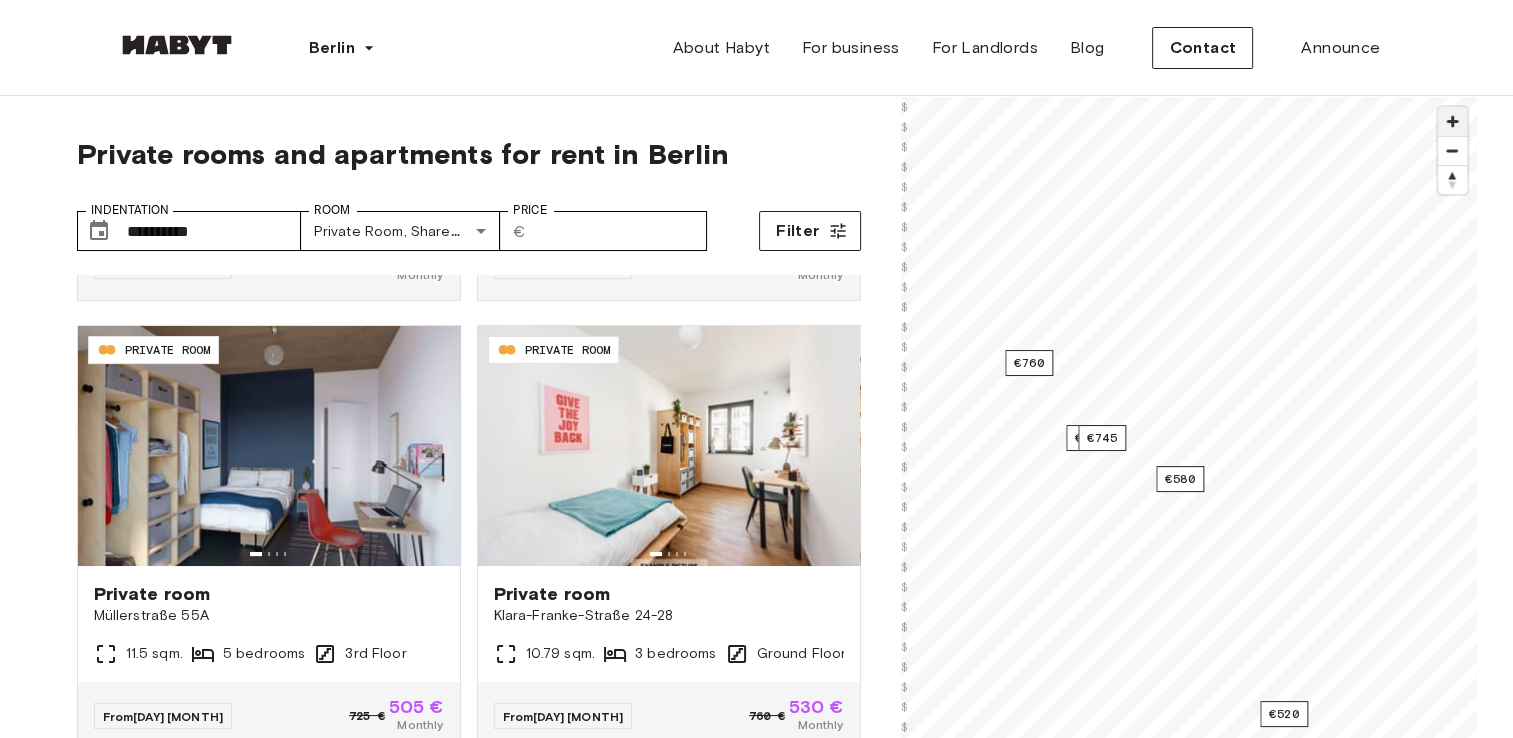 click at bounding box center (1452, 121) 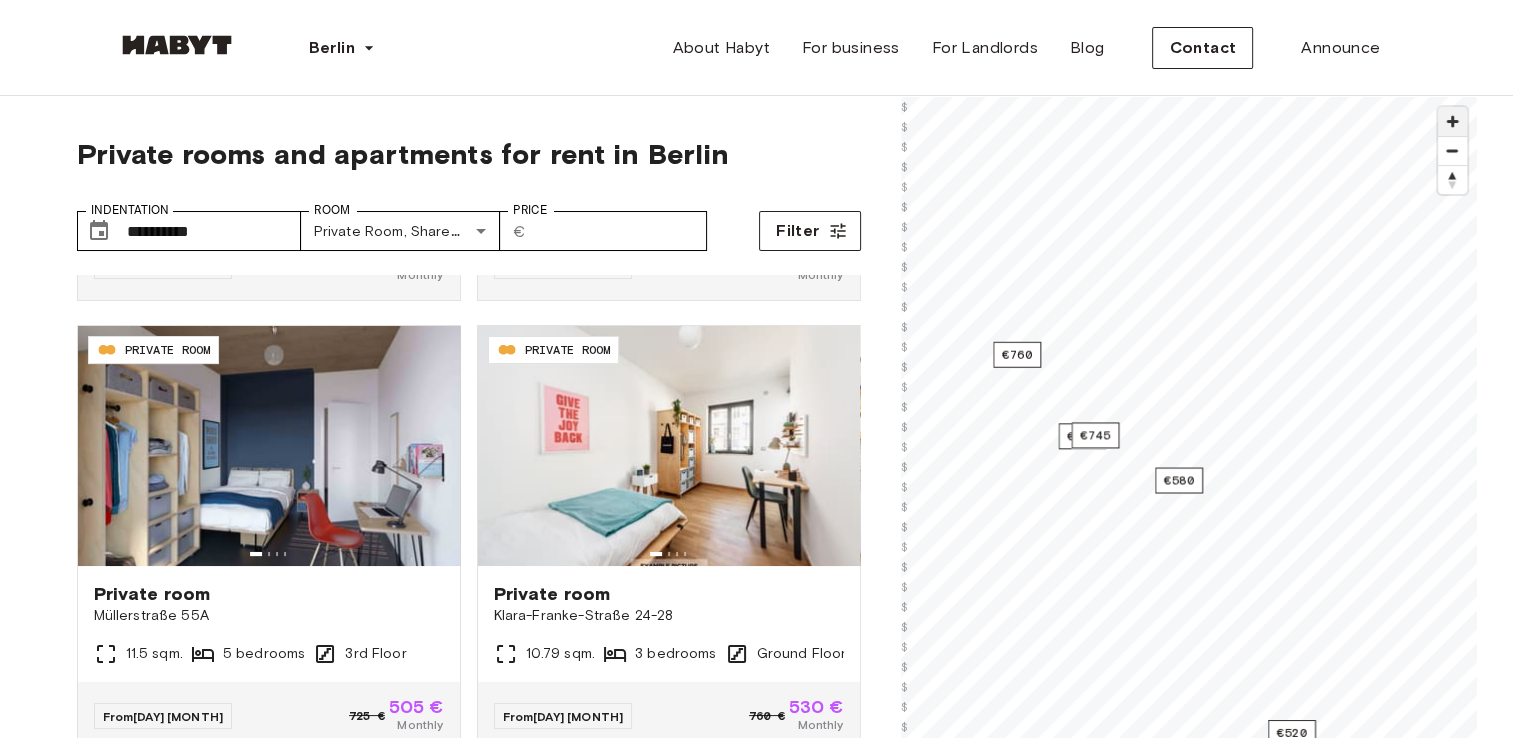 click at bounding box center (1452, 121) 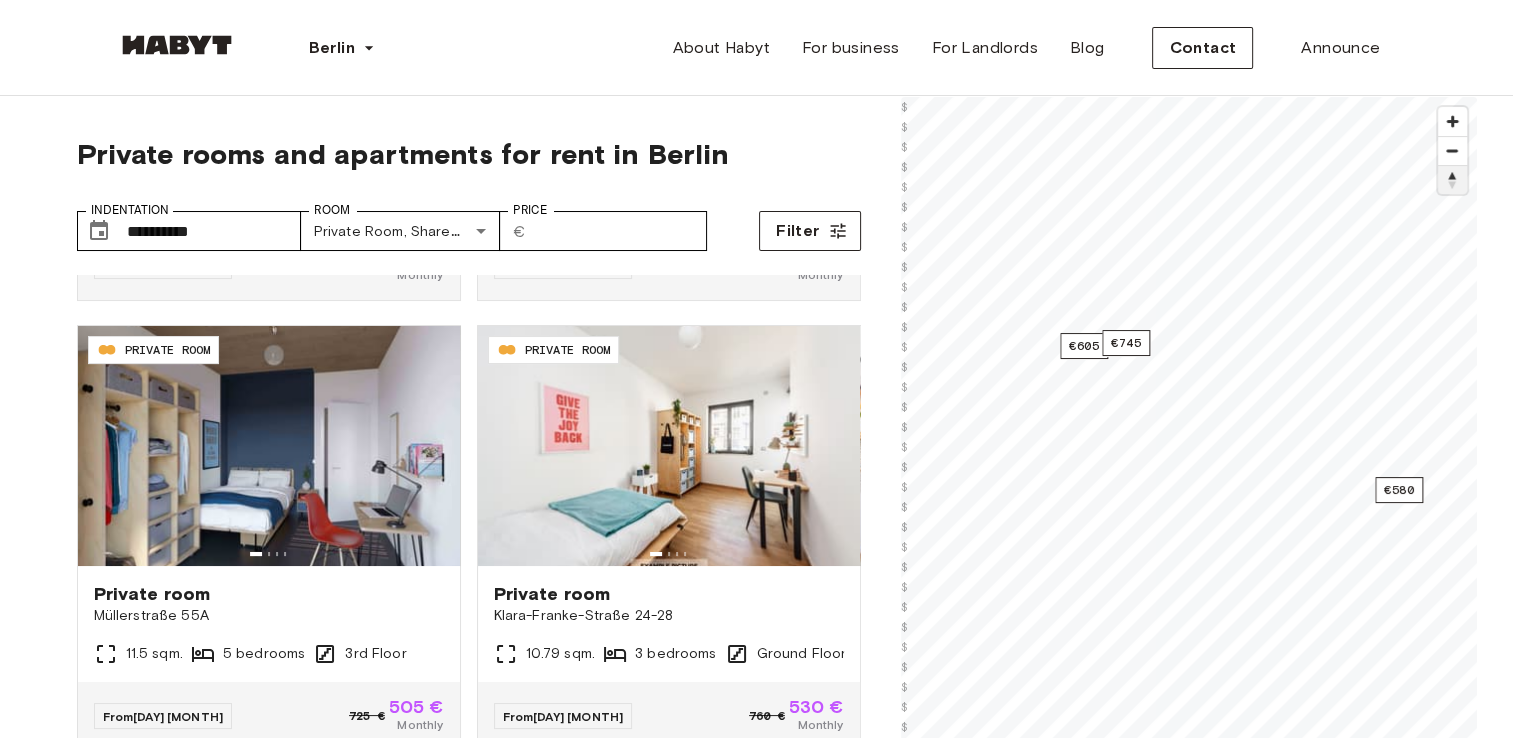 click at bounding box center [1452, 180] 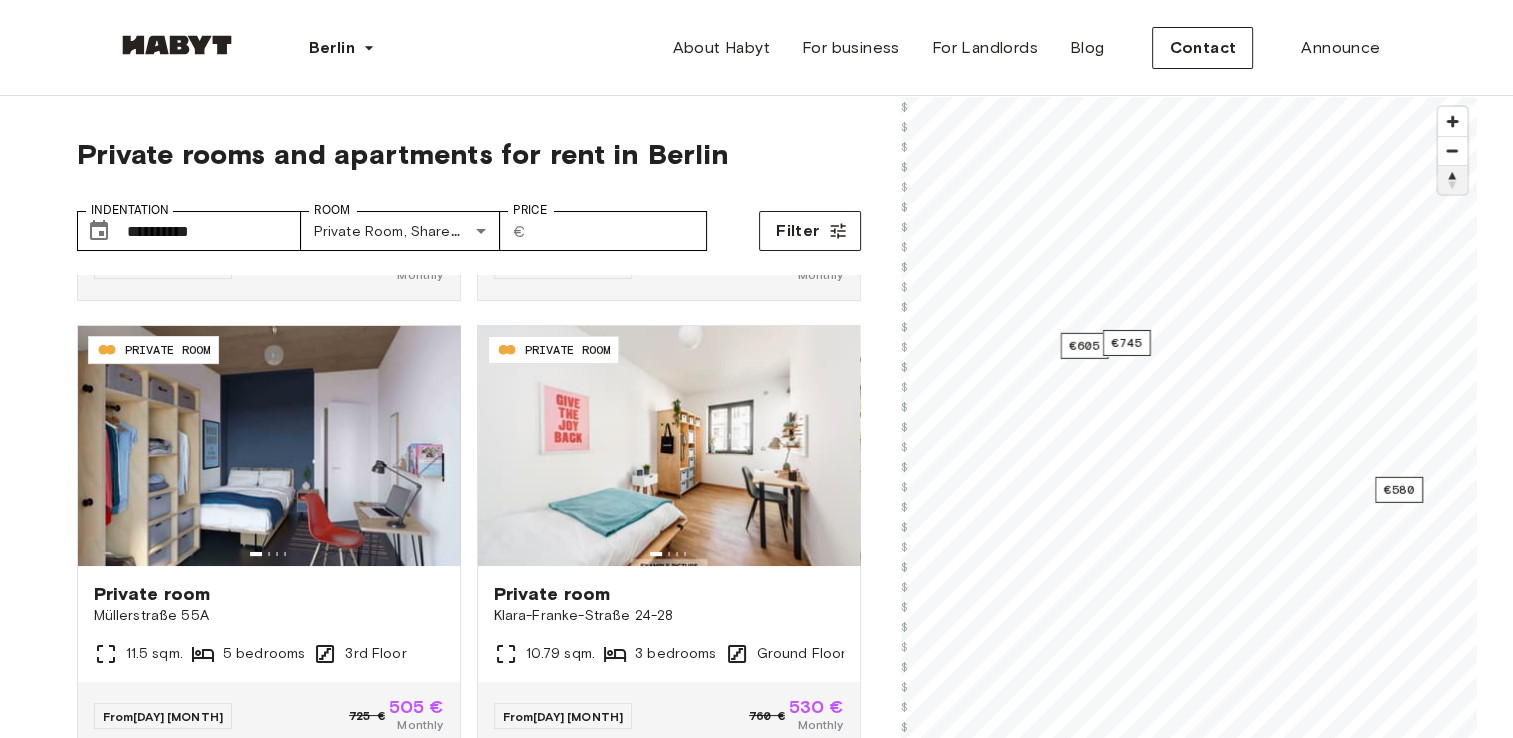 click at bounding box center [1452, 180] 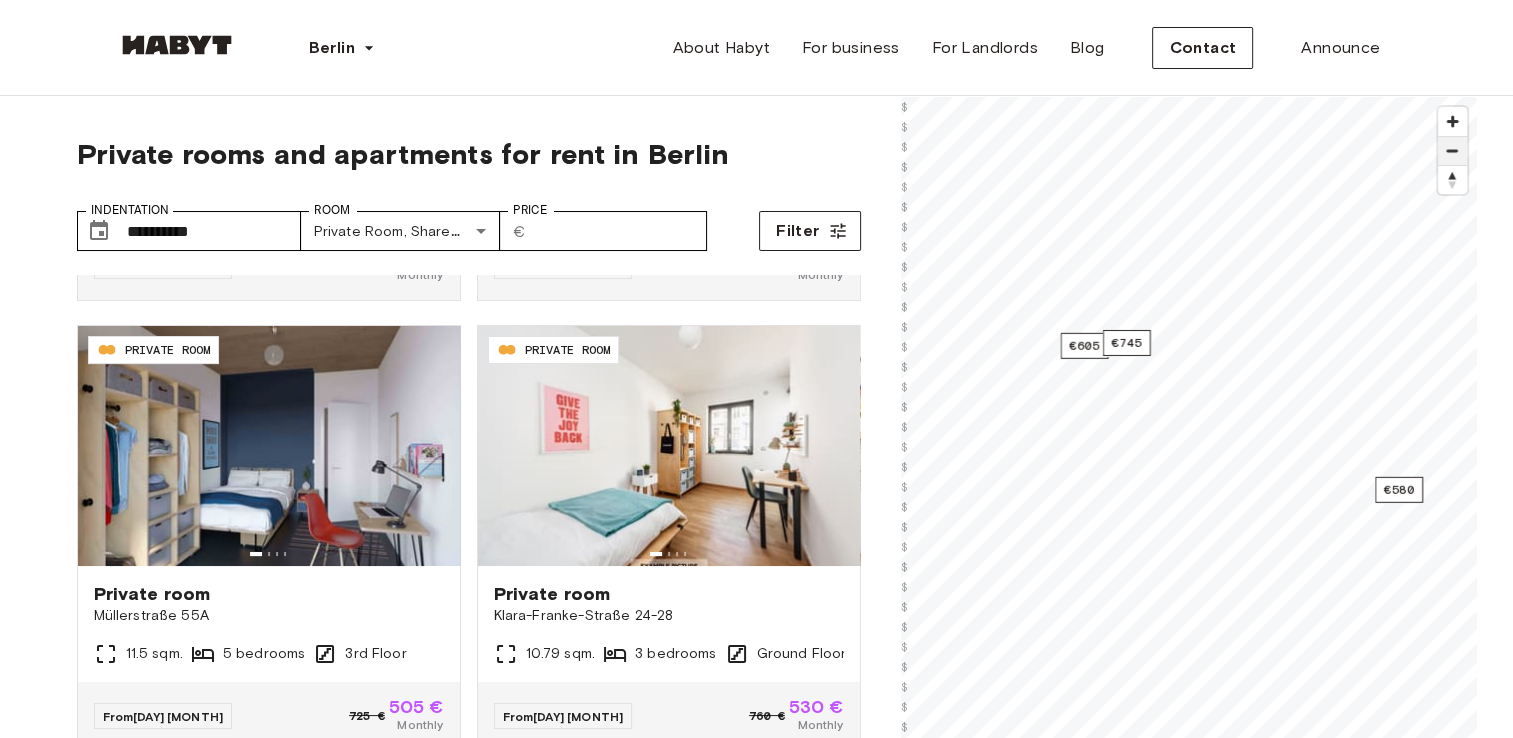 click at bounding box center (1452, 151) 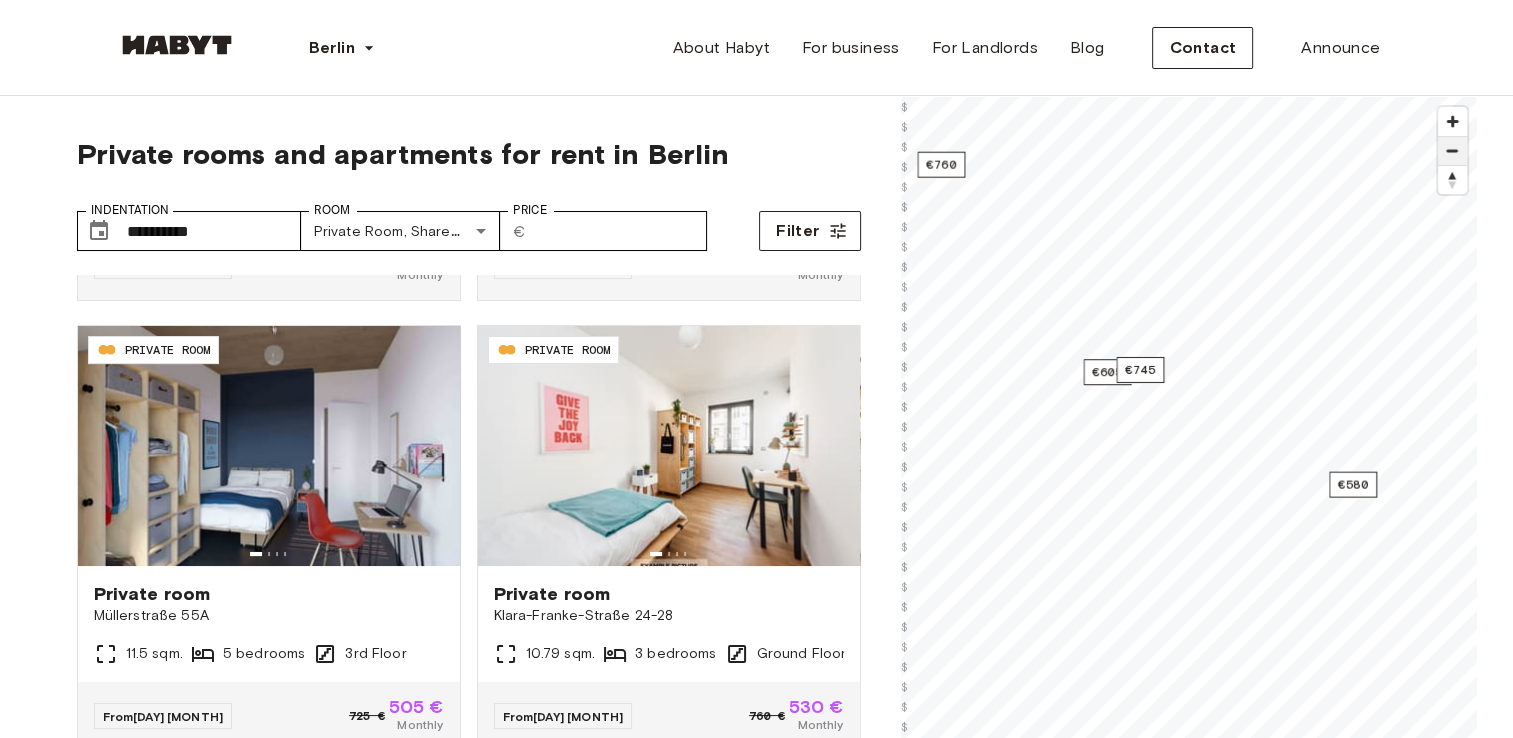 click at bounding box center [1452, 151] 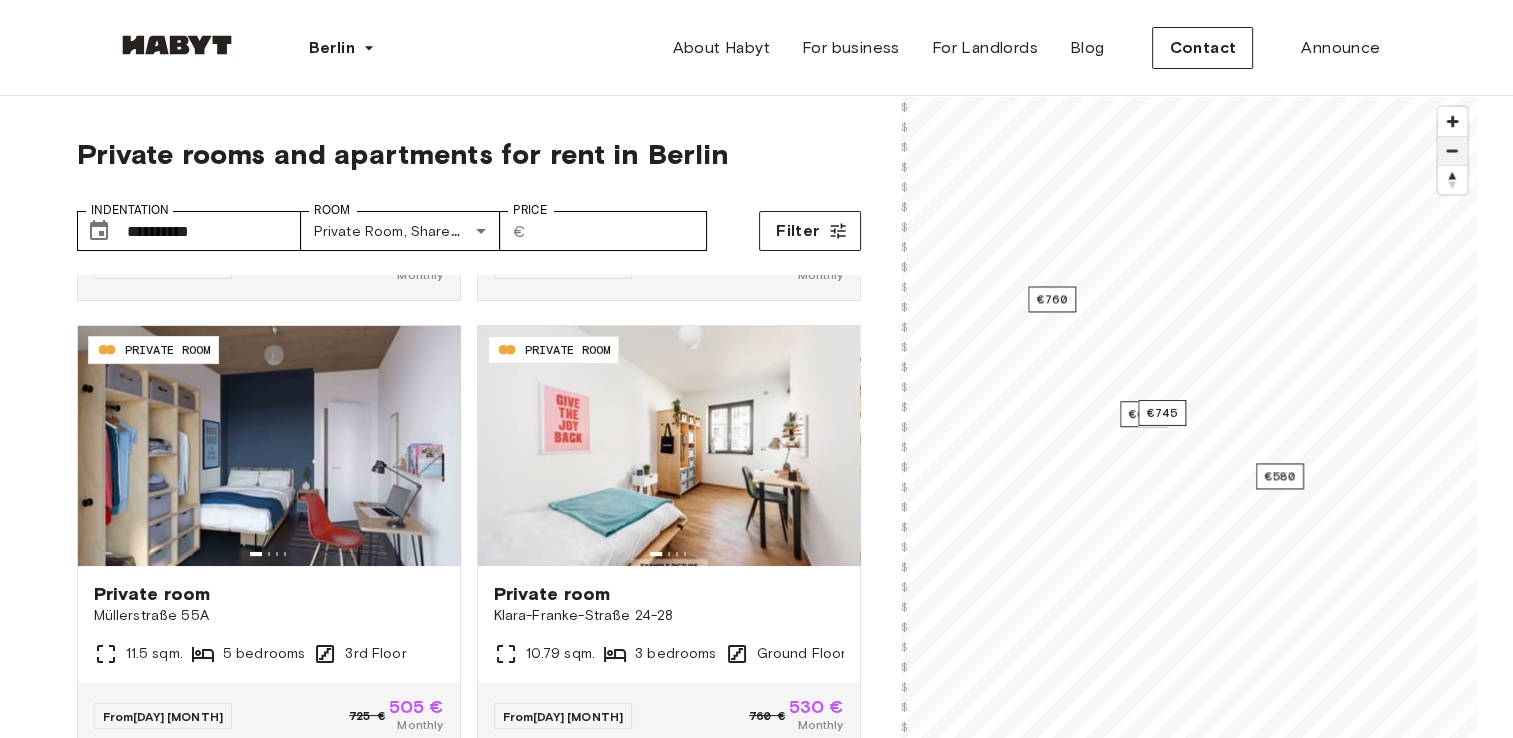 click at bounding box center [1452, 151] 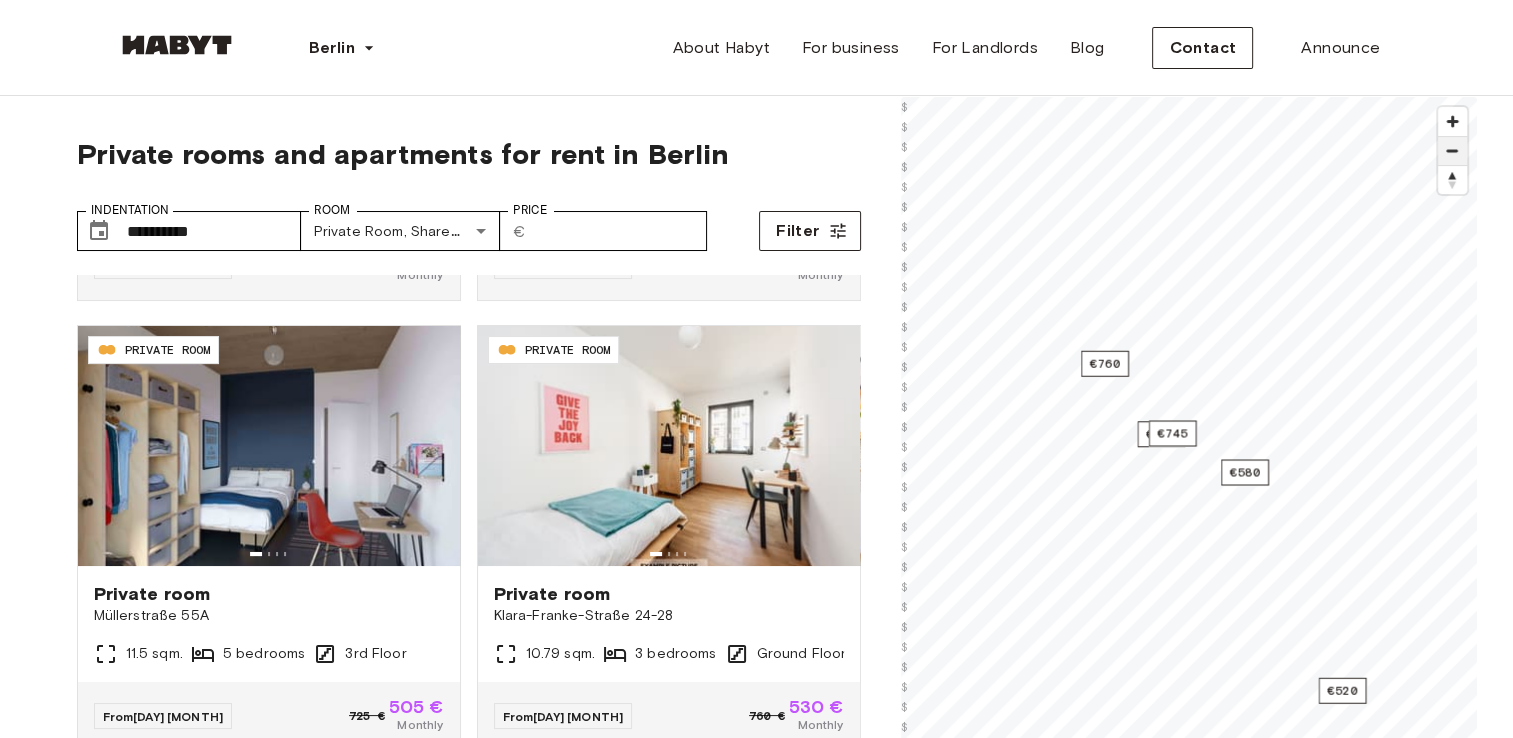 click at bounding box center (1452, 151) 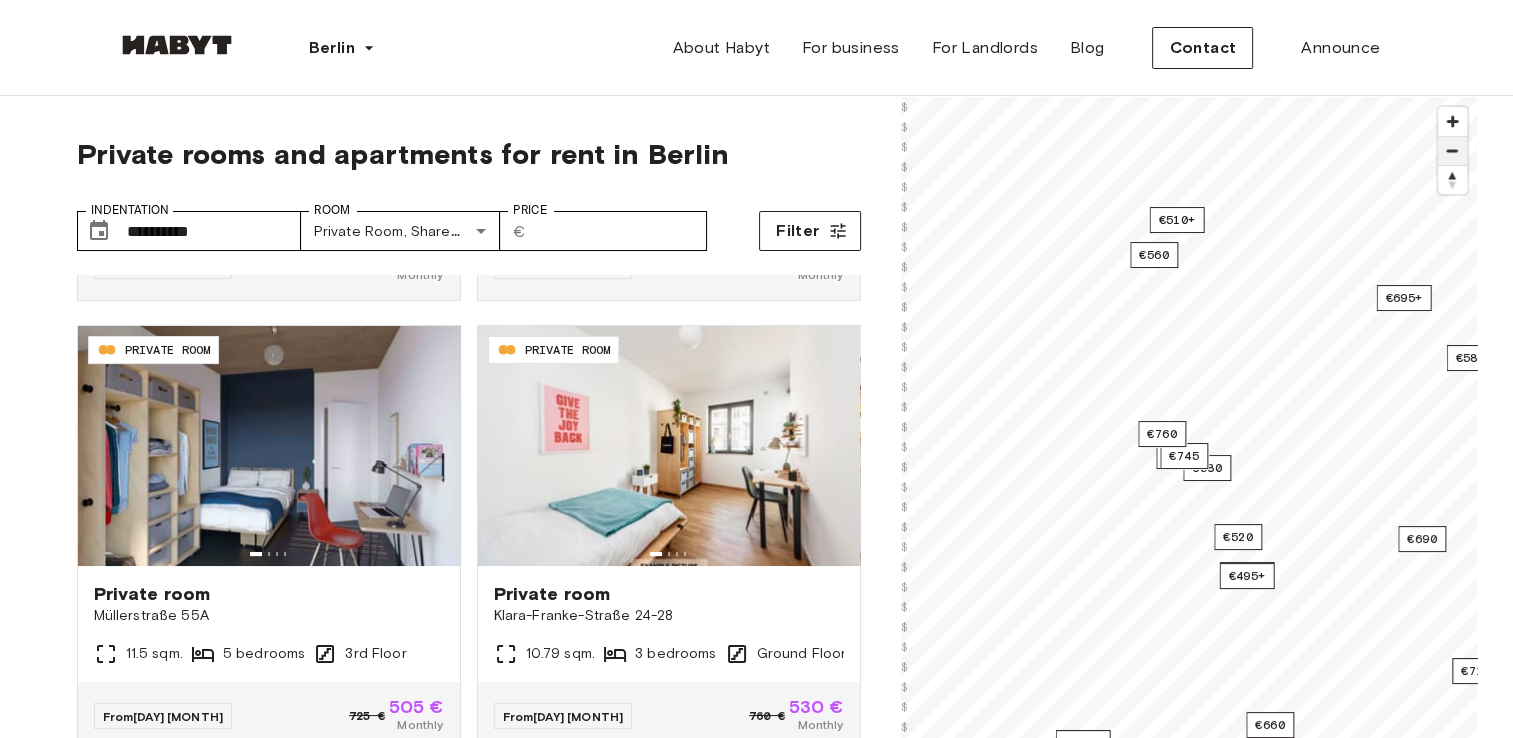 click at bounding box center [1452, 151] 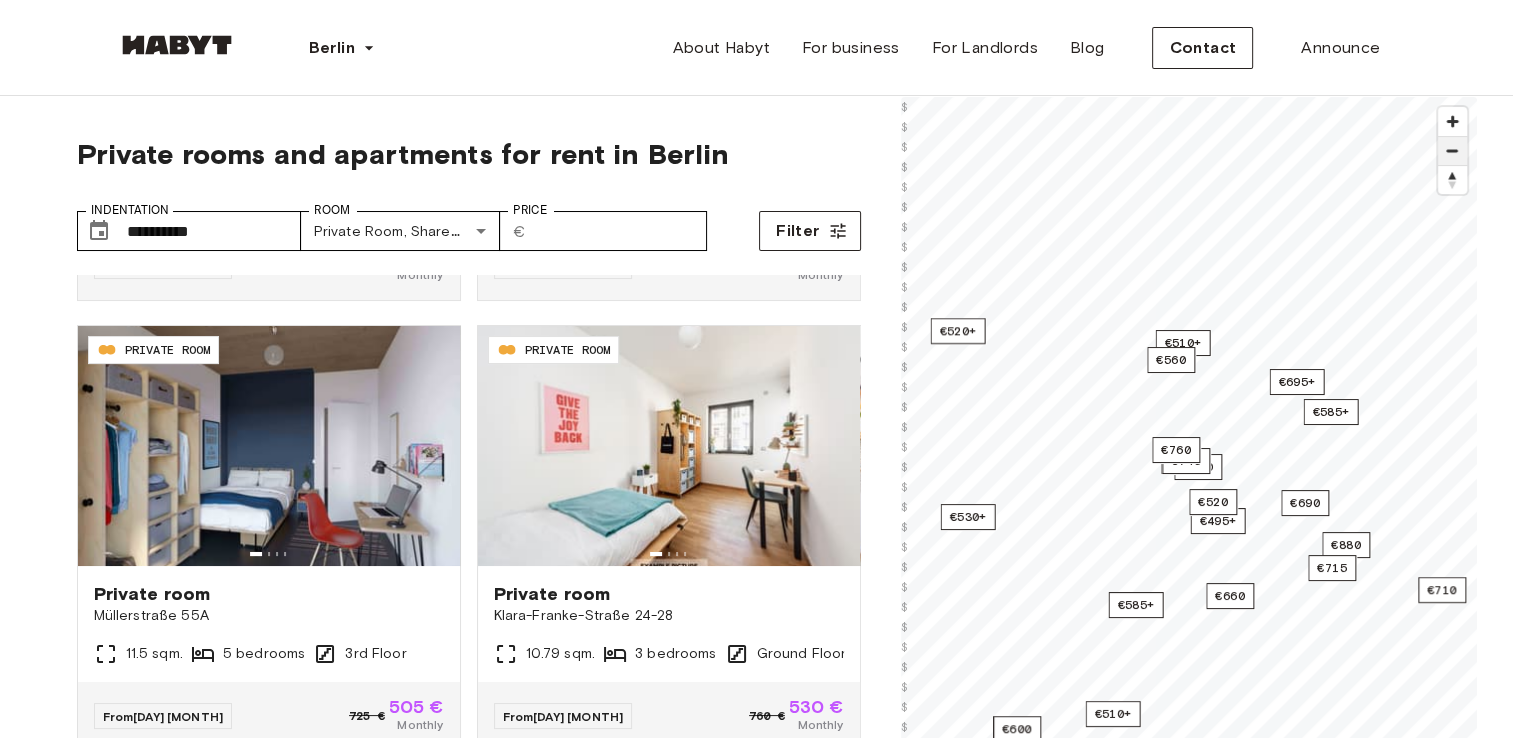 click at bounding box center (1452, 151) 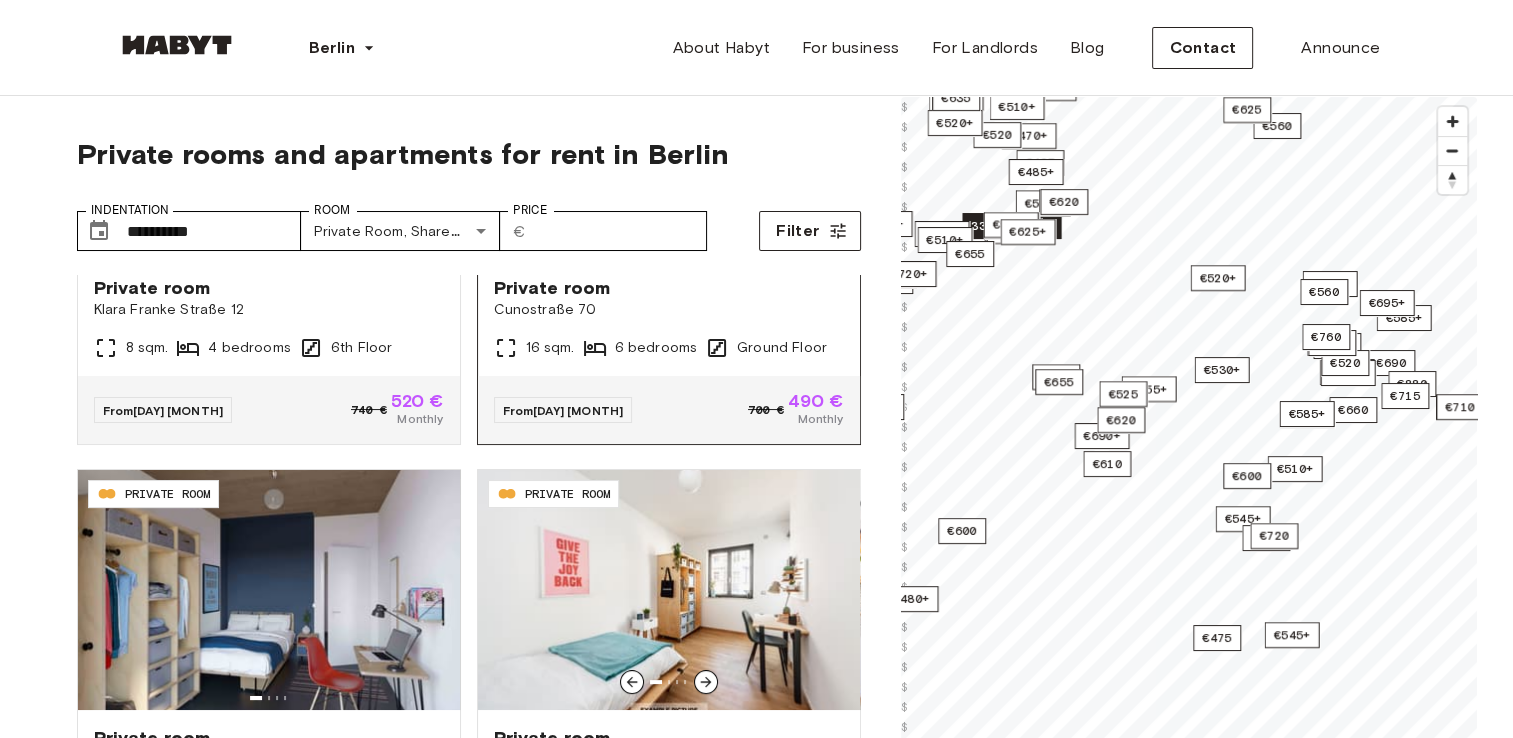 scroll, scrollTop: 0, scrollLeft: 0, axis: both 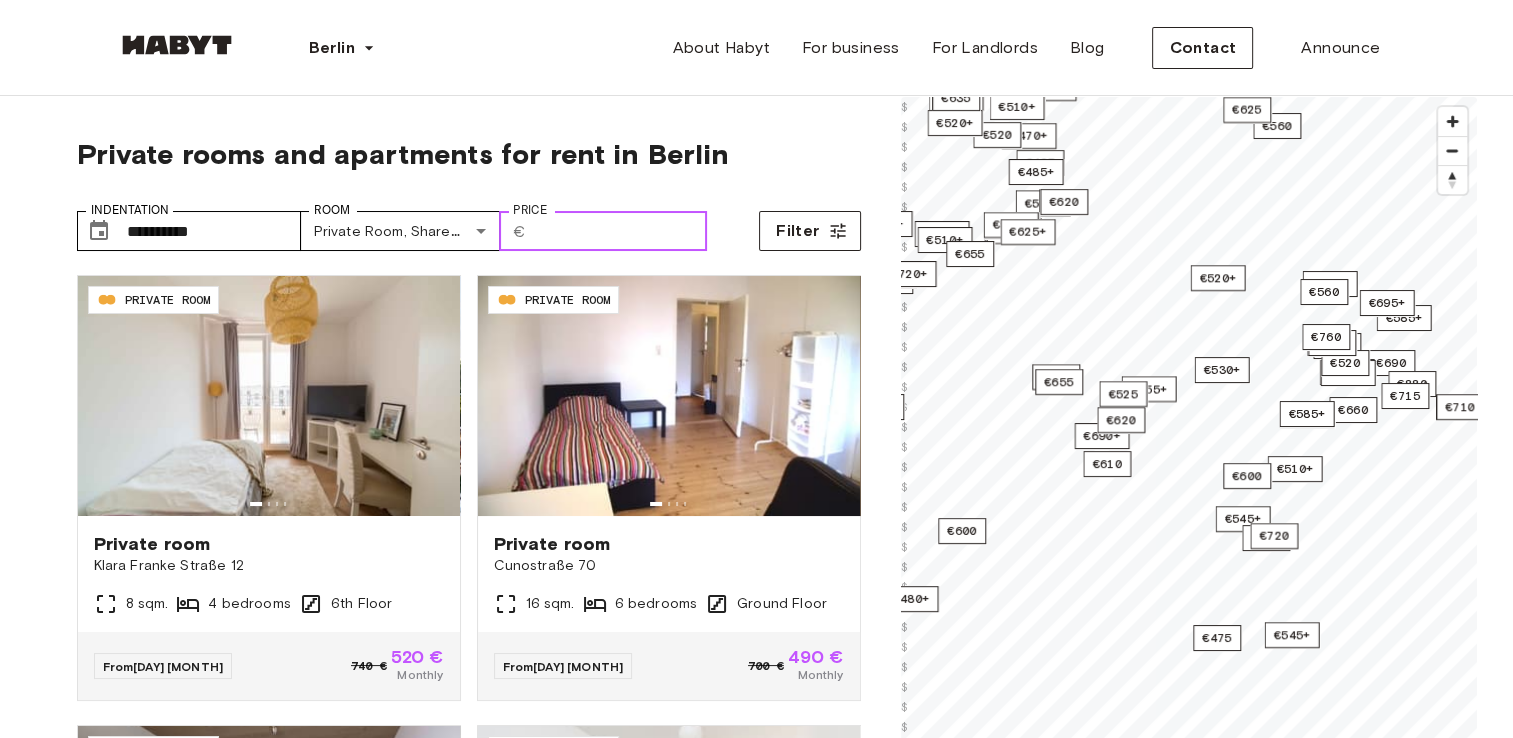 click on "Price" at bounding box center (620, 231) 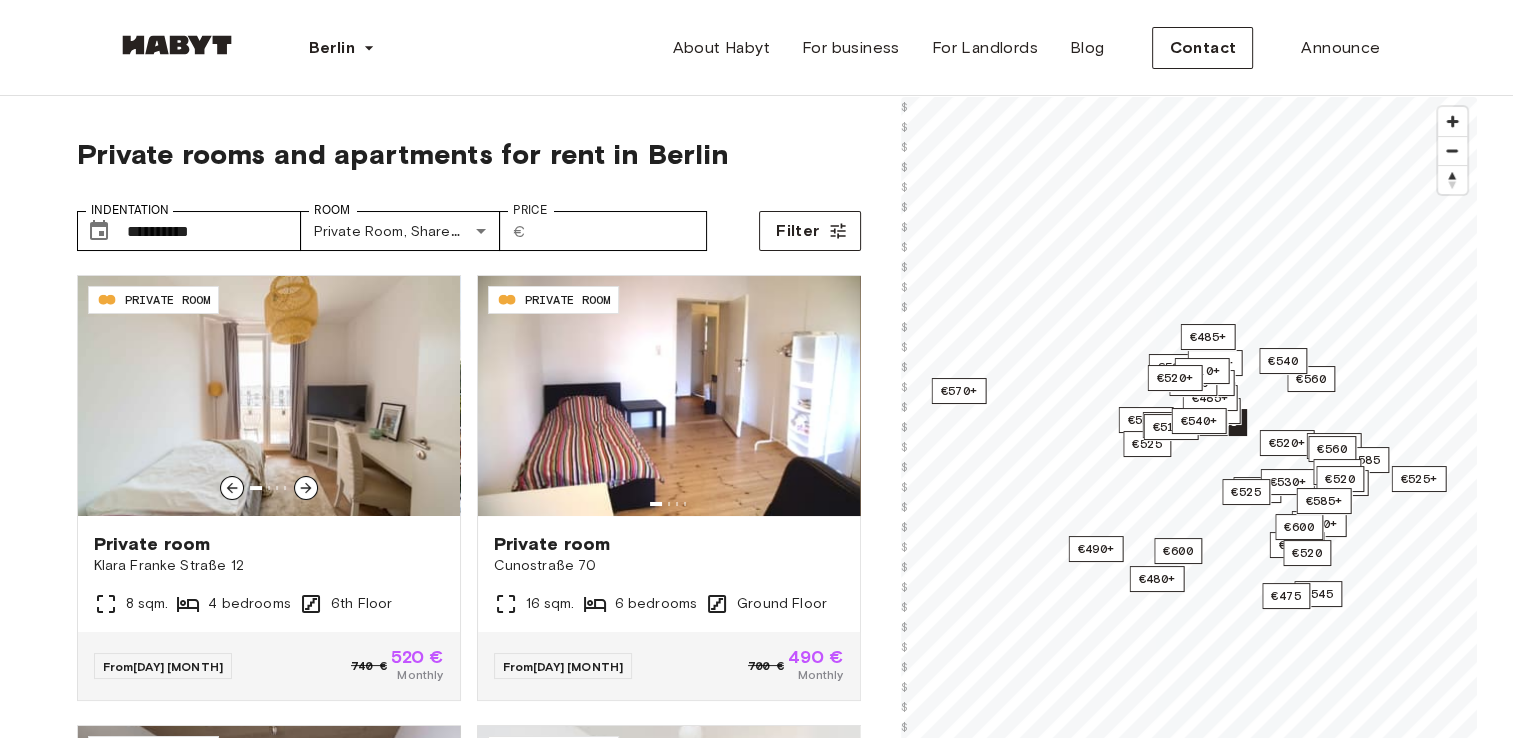 click on "[STATE]-[CODE]-[CODE]-[CODE] PRIVATE ROOM Private room [LAST NAME] [STREET NAME] [NUMBER] [SQM] [BEDROOMS] [FLOOR] From  [DAY] [MONTH] [PRICE] [PRICE] [MONTHLY]" at bounding box center [756, 2389] 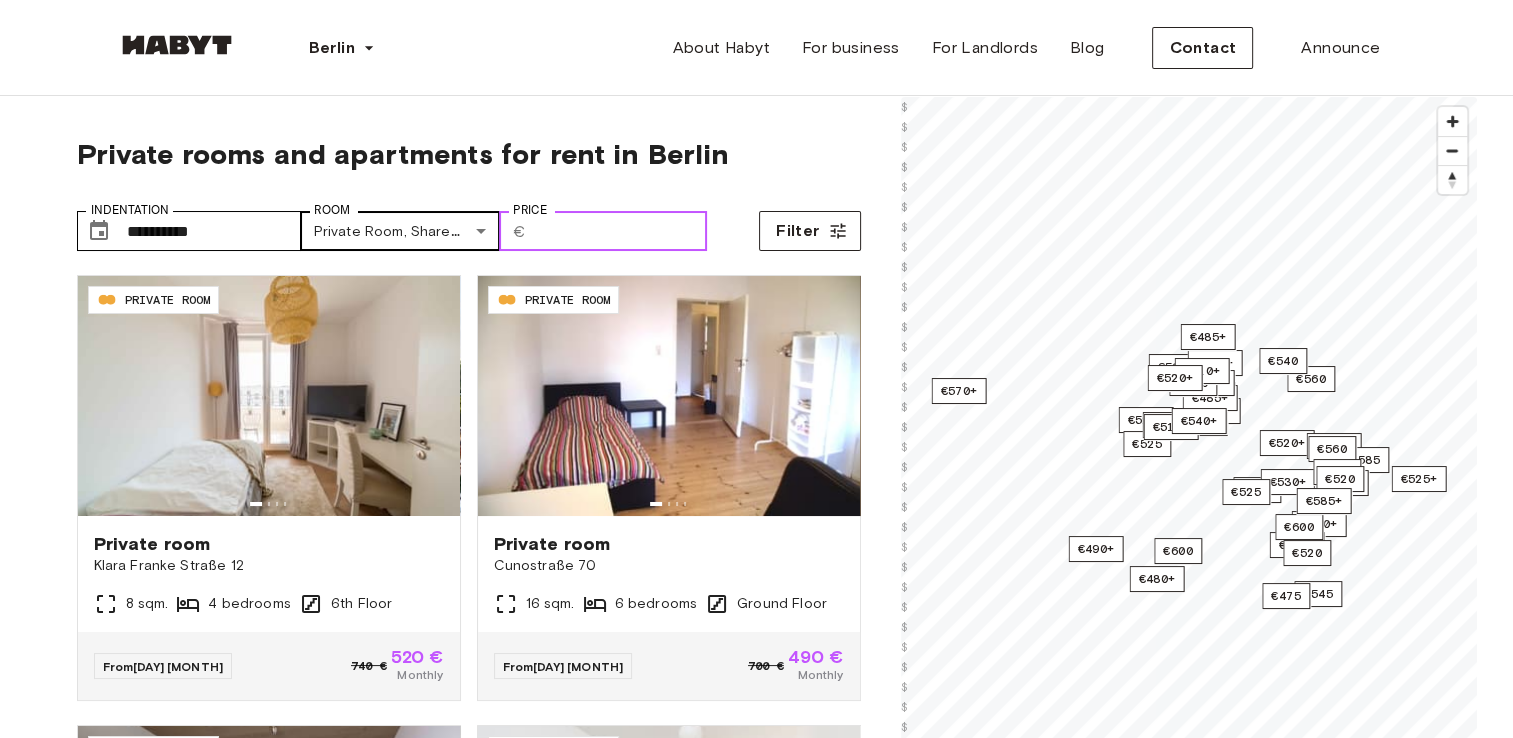 drag, startPoint x: 584, startPoint y: 226, endPoint x: 411, endPoint y: 247, distance: 174.26991 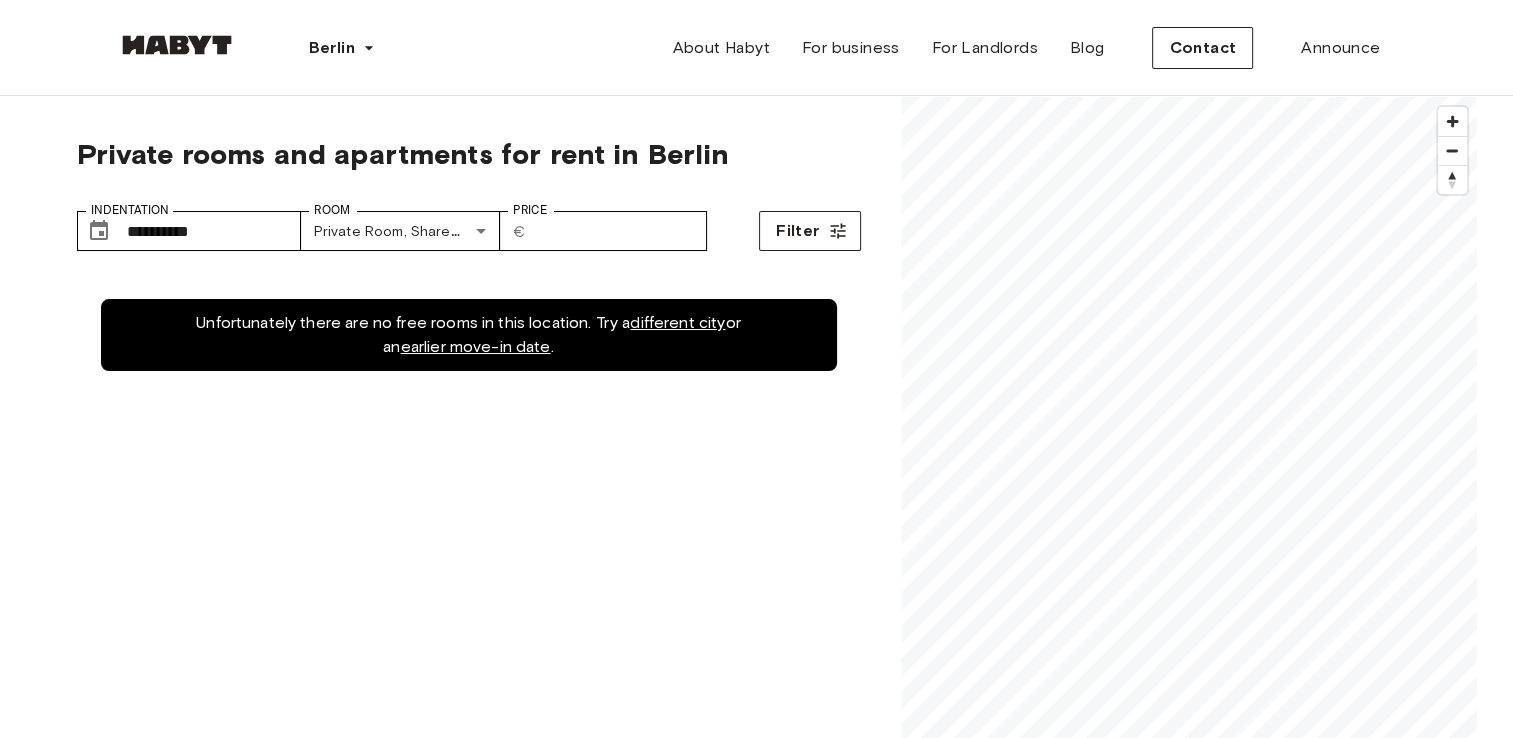 click on "**********" at bounding box center [756, 2389] 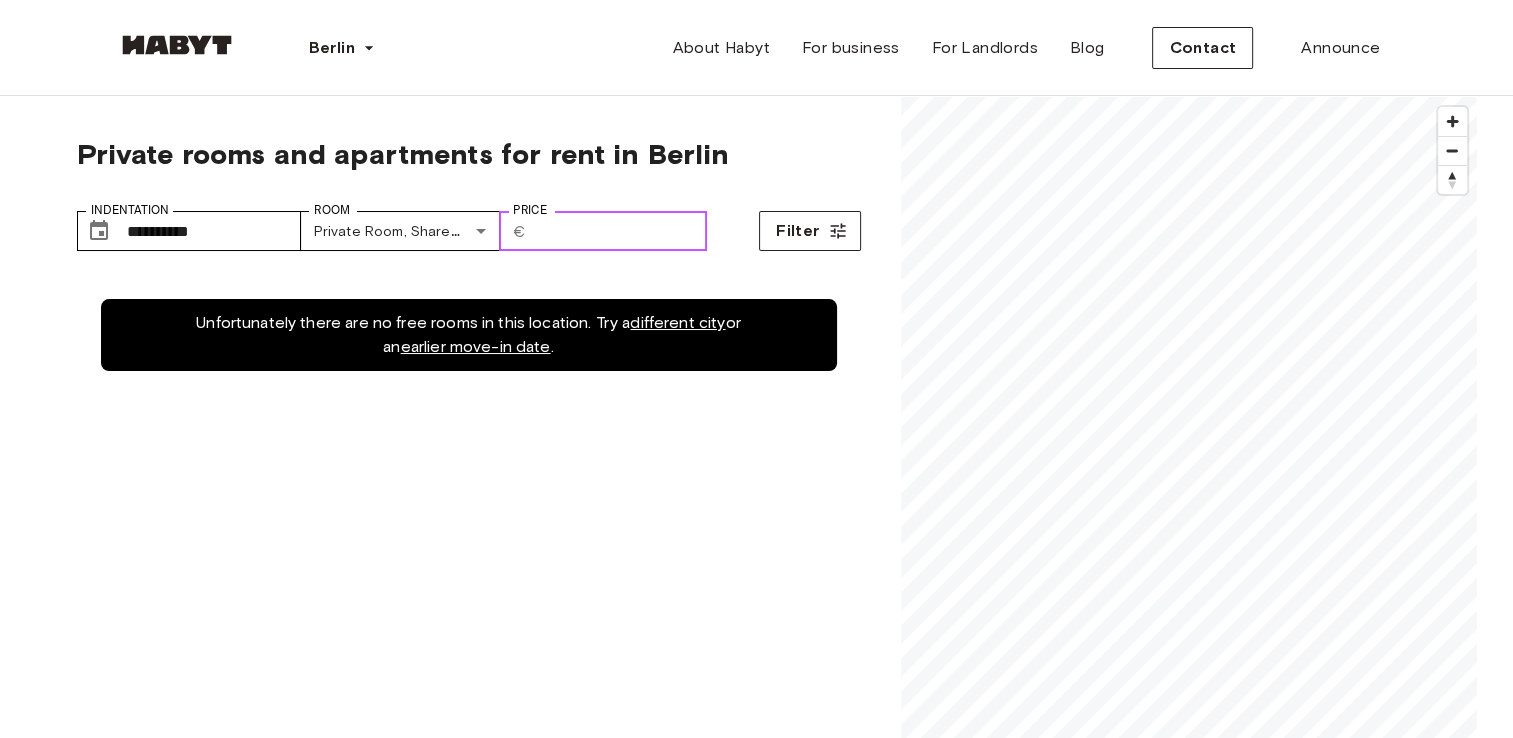 click on "***" at bounding box center [620, 231] 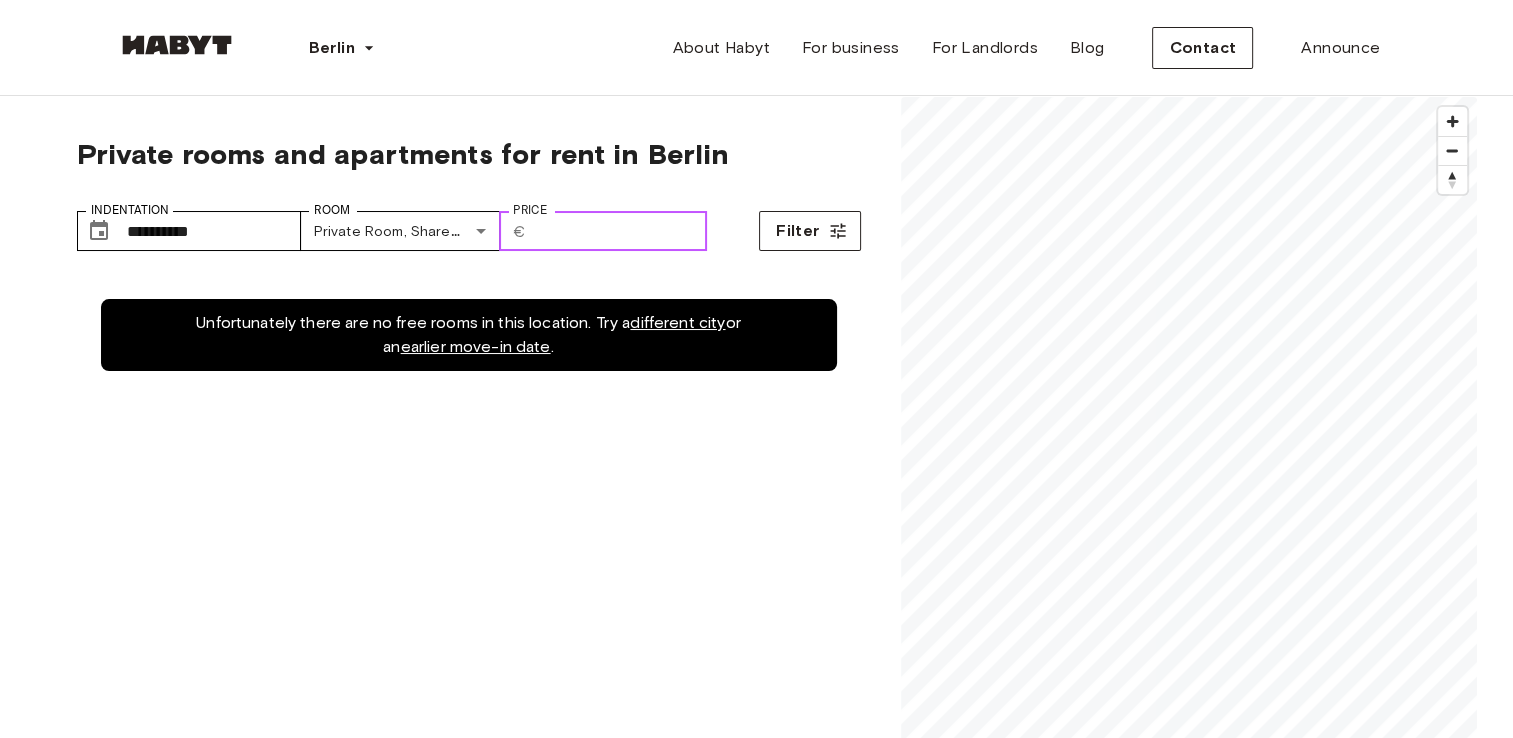 type on "*" 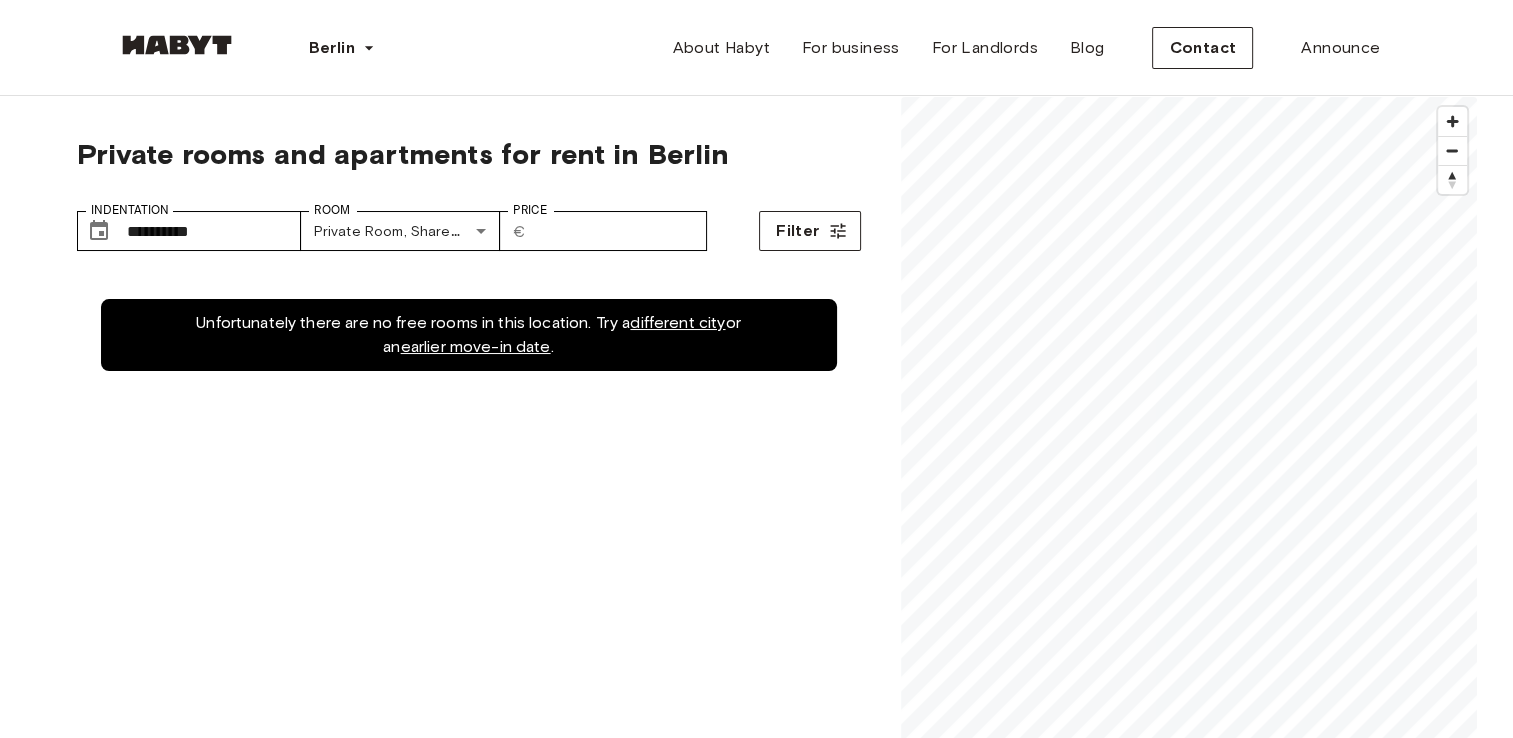 click on "**********" at bounding box center (469, 223) 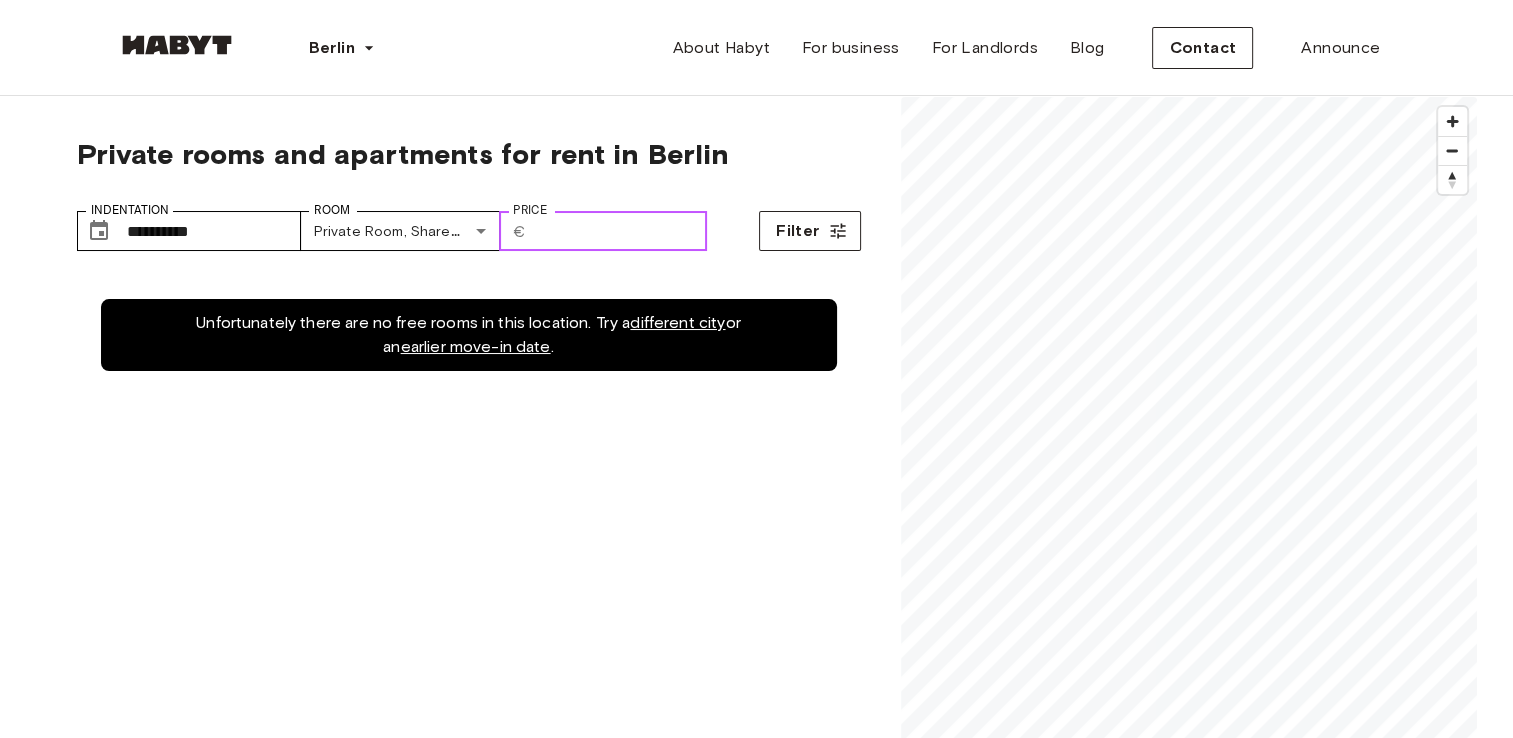click on "**" at bounding box center [620, 231] 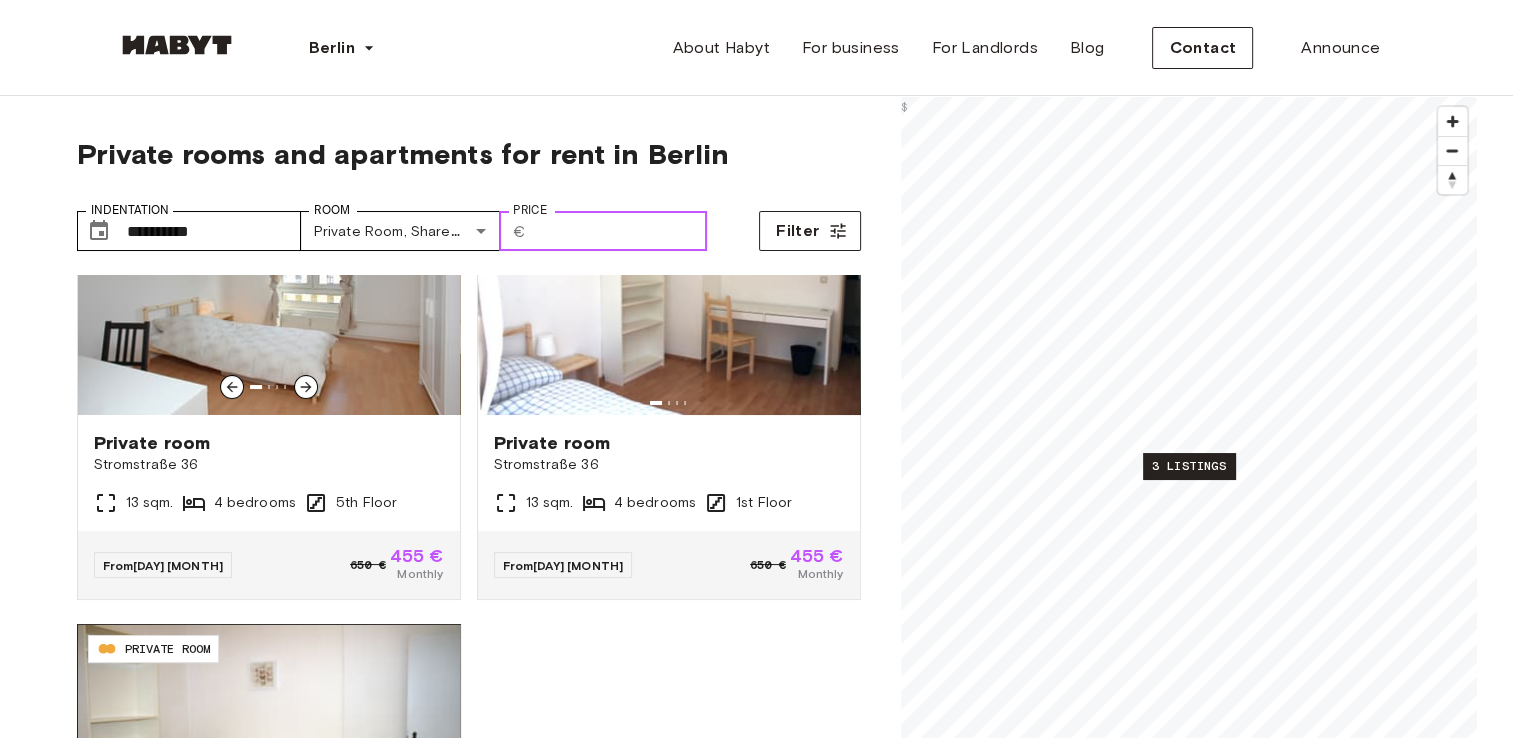 scroll, scrollTop: 192, scrollLeft: 0, axis: vertical 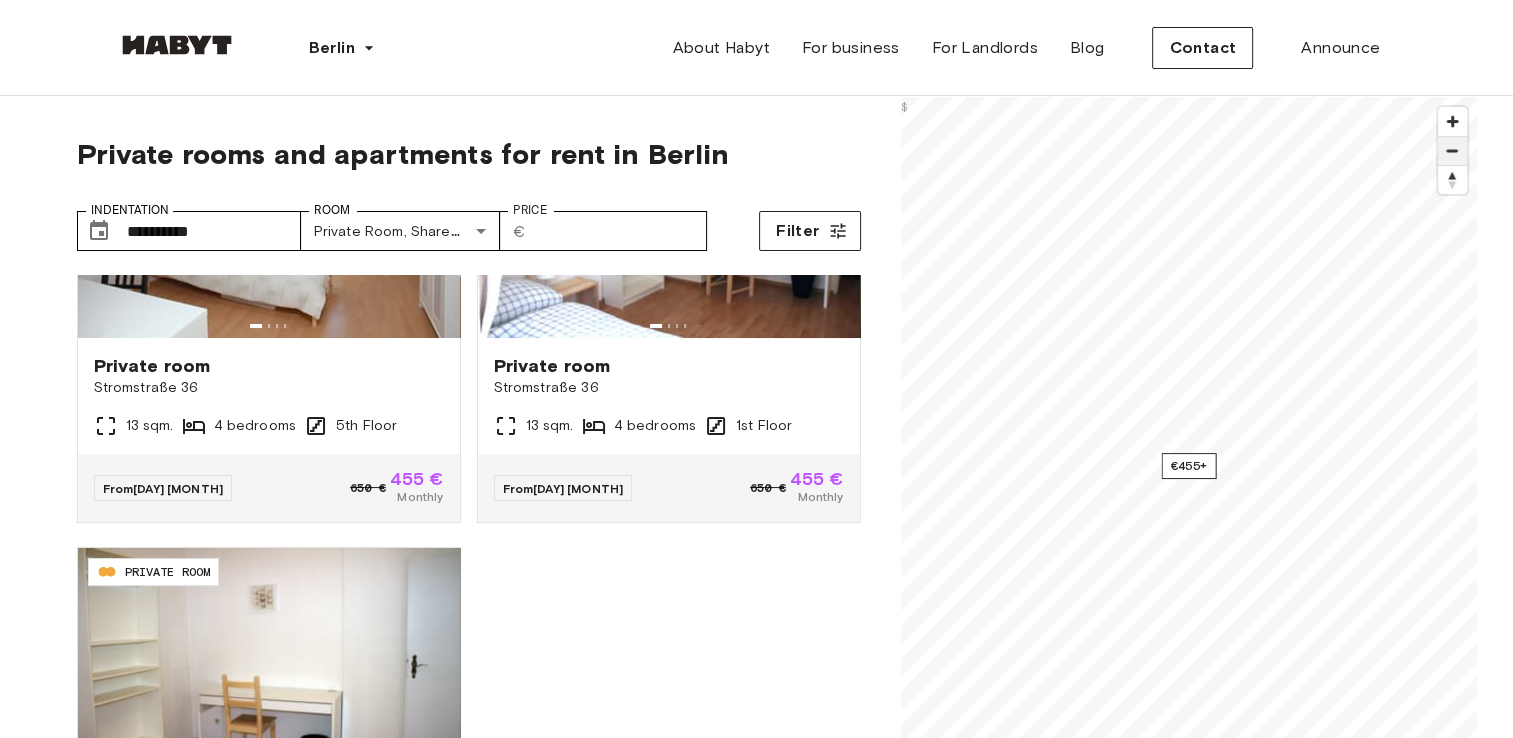 click at bounding box center (1452, 151) 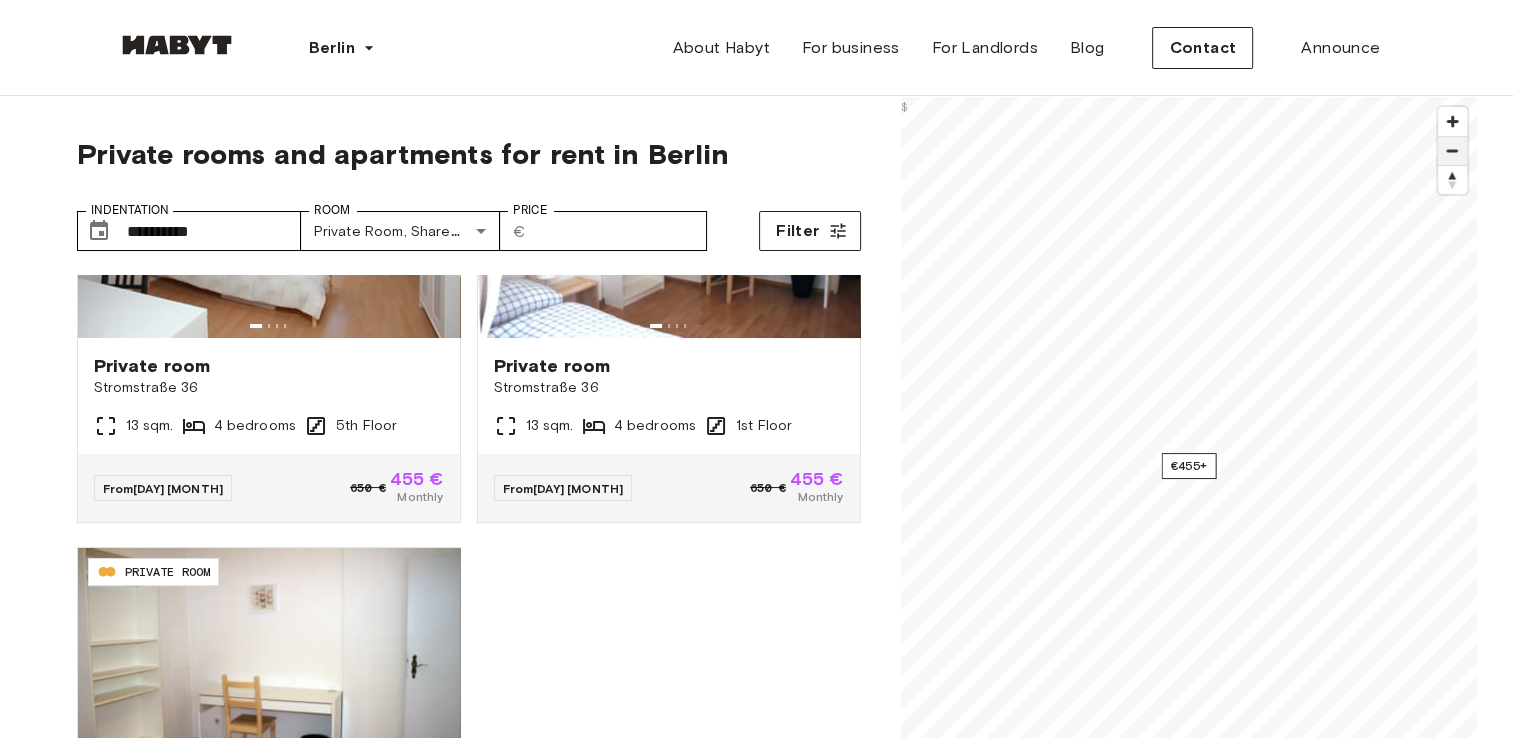 click at bounding box center (1452, 151) 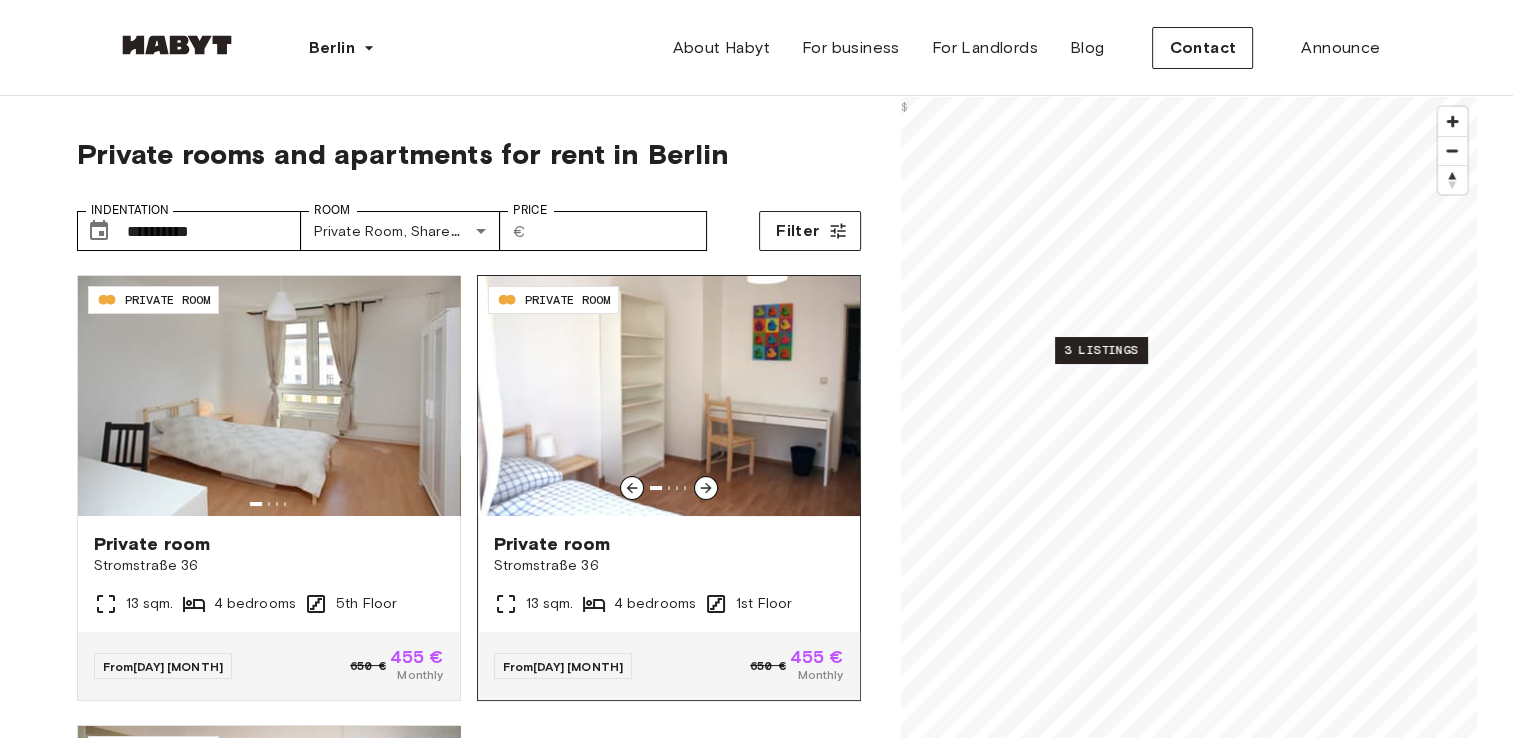 scroll, scrollTop: 192, scrollLeft: 0, axis: vertical 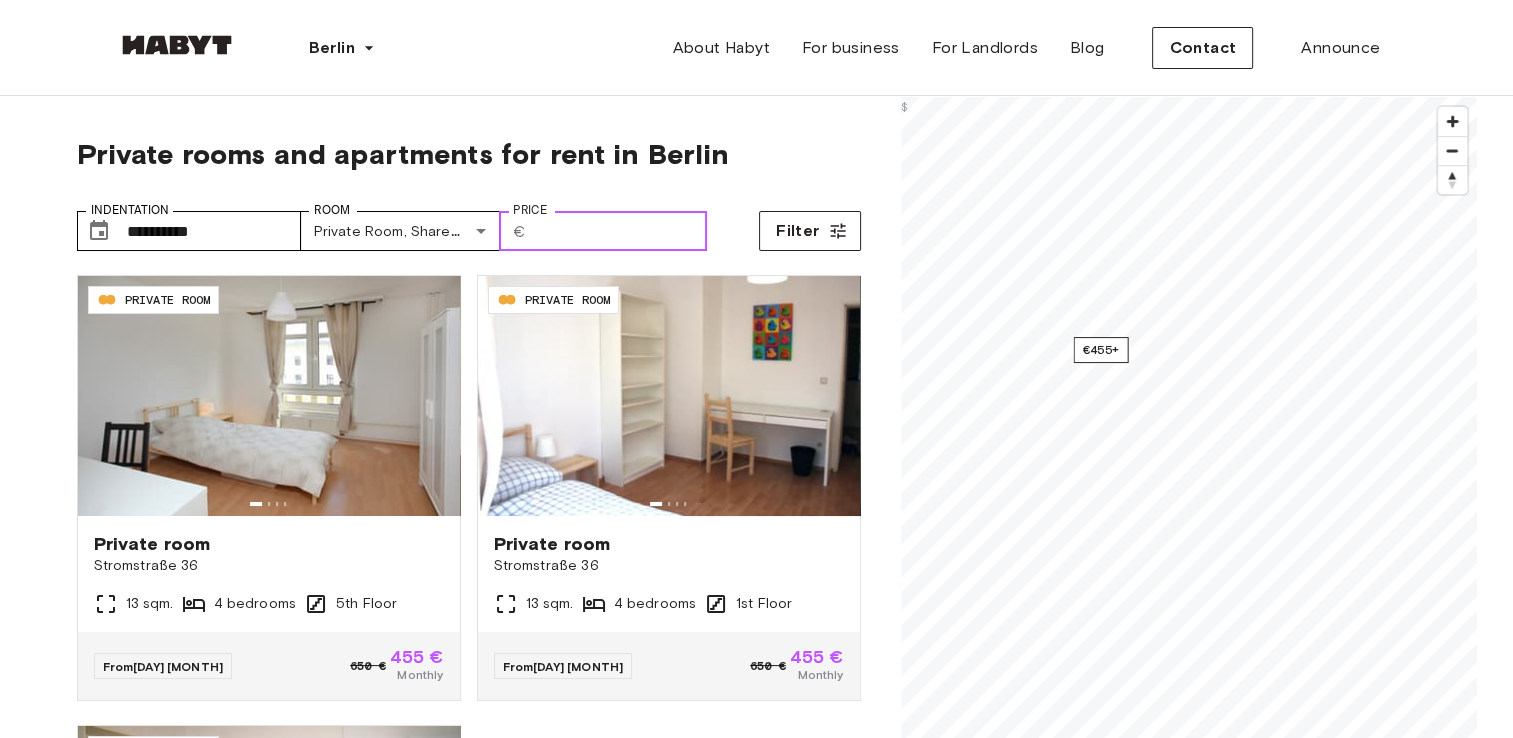 click on "***" at bounding box center [620, 231] 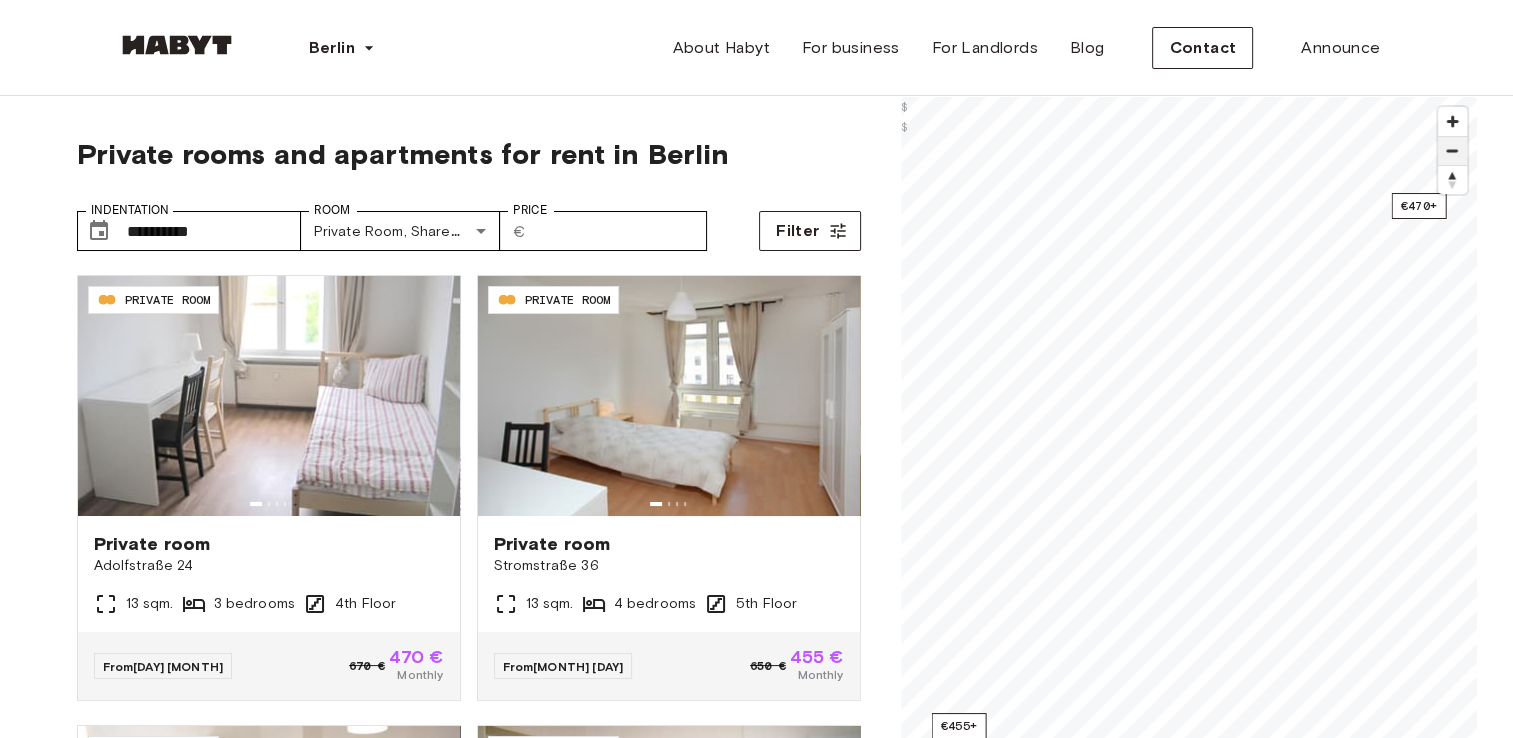 click at bounding box center (1452, 151) 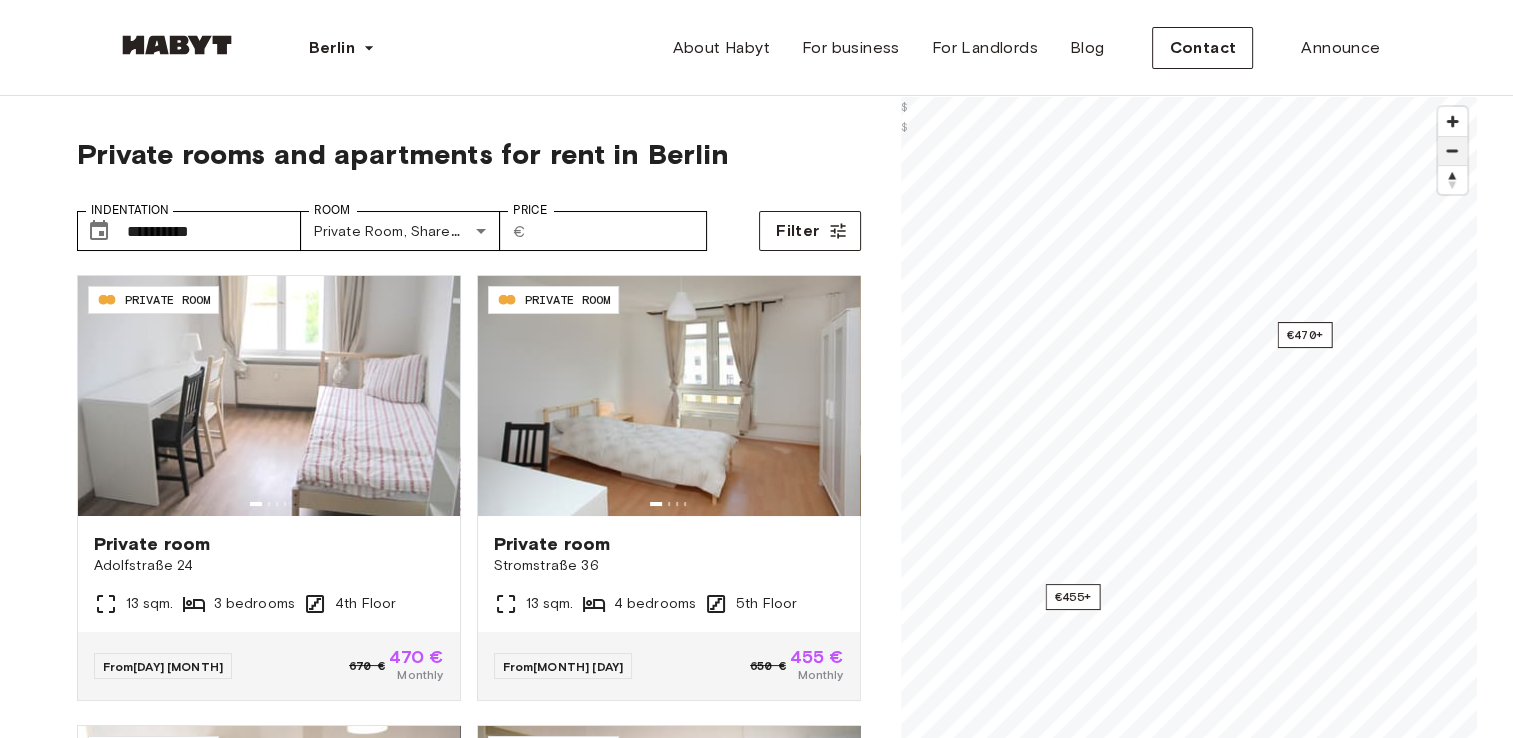 click at bounding box center (1452, 151) 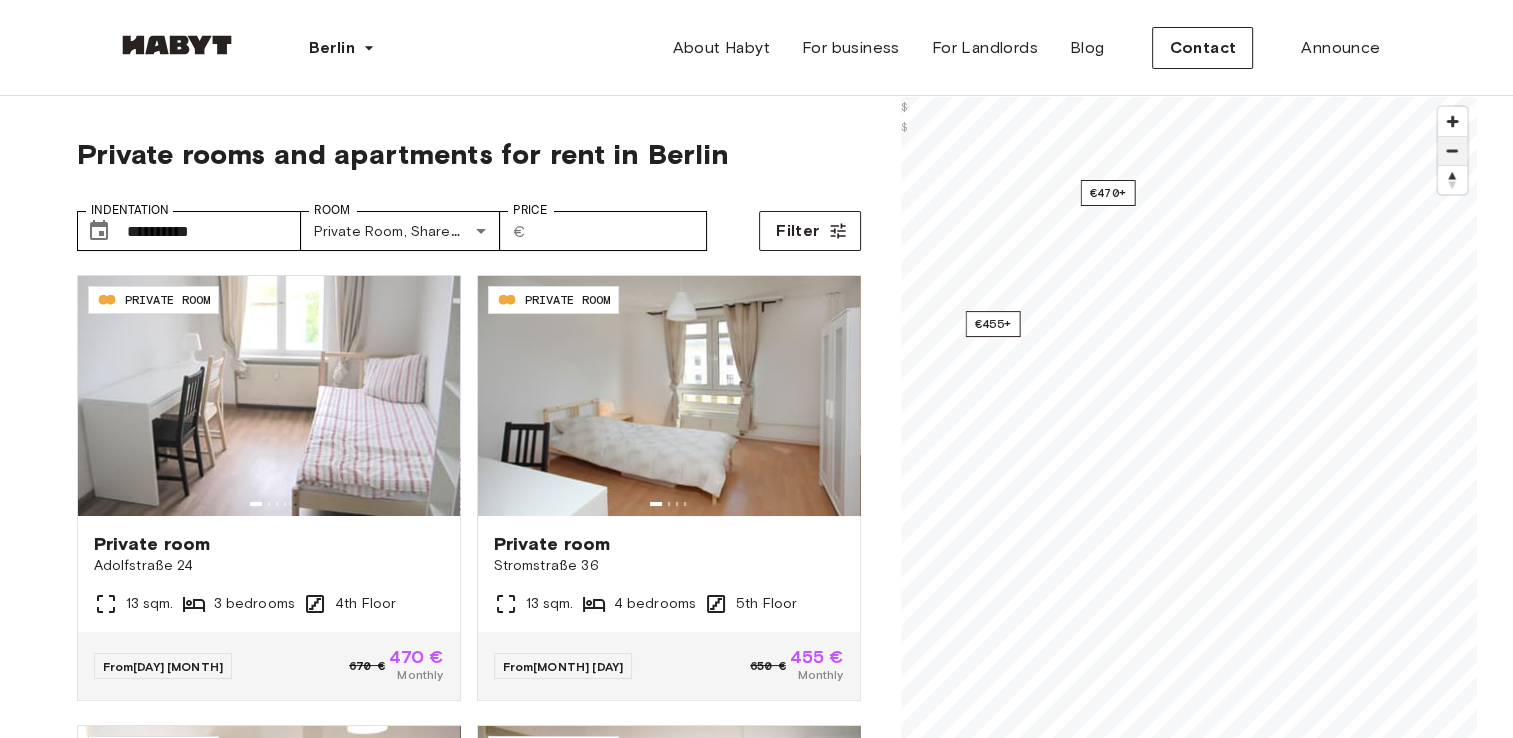 click at bounding box center [1452, 151] 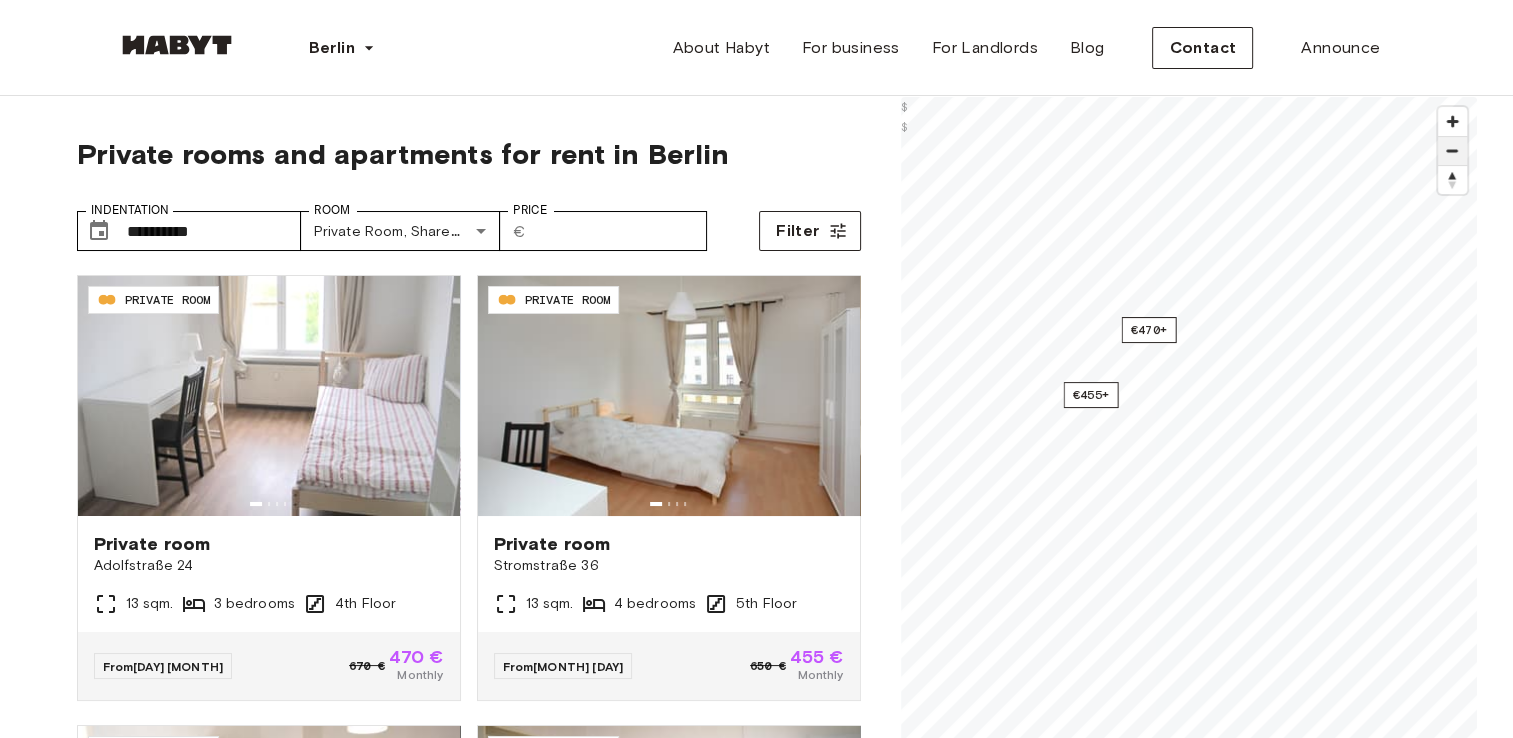click at bounding box center [1452, 151] 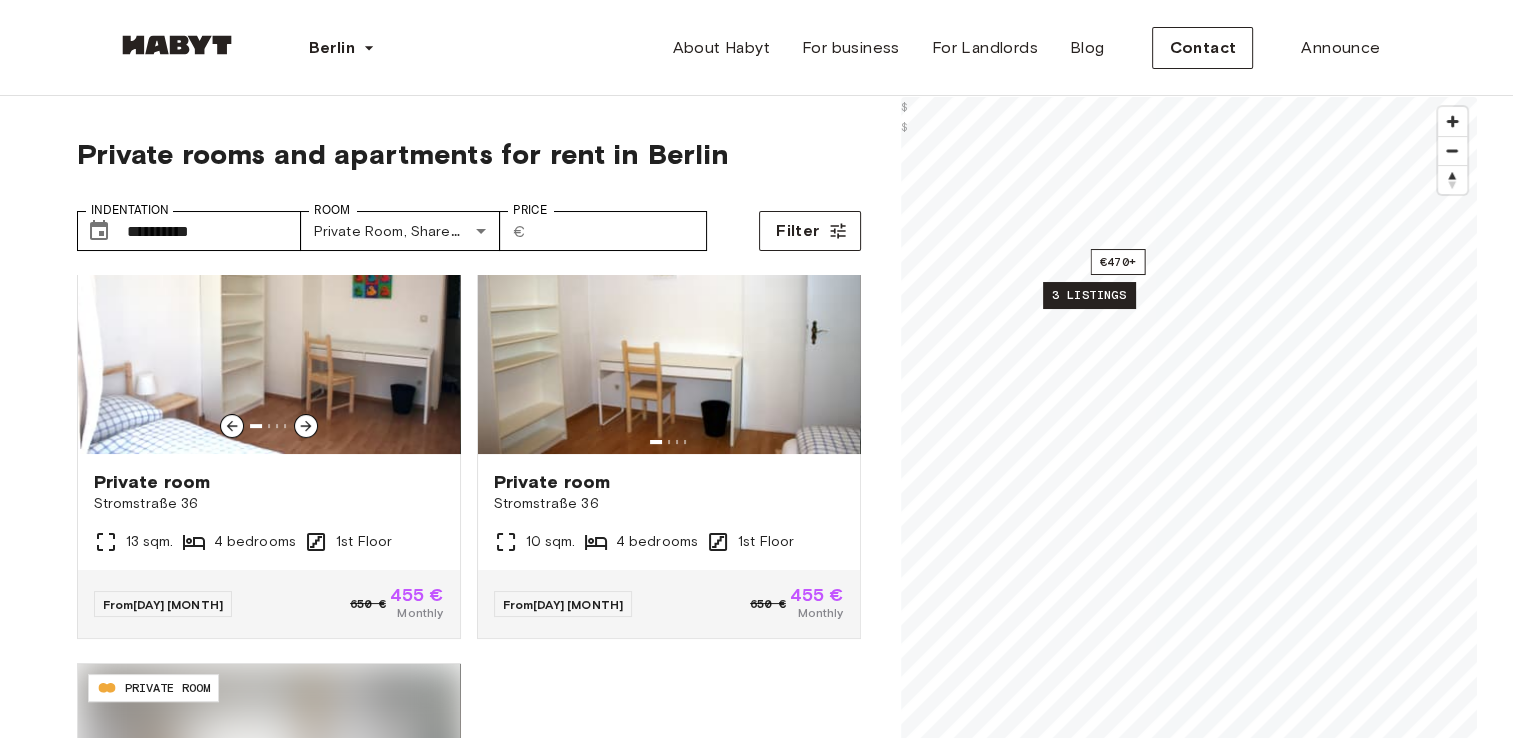scroll, scrollTop: 641, scrollLeft: 0, axis: vertical 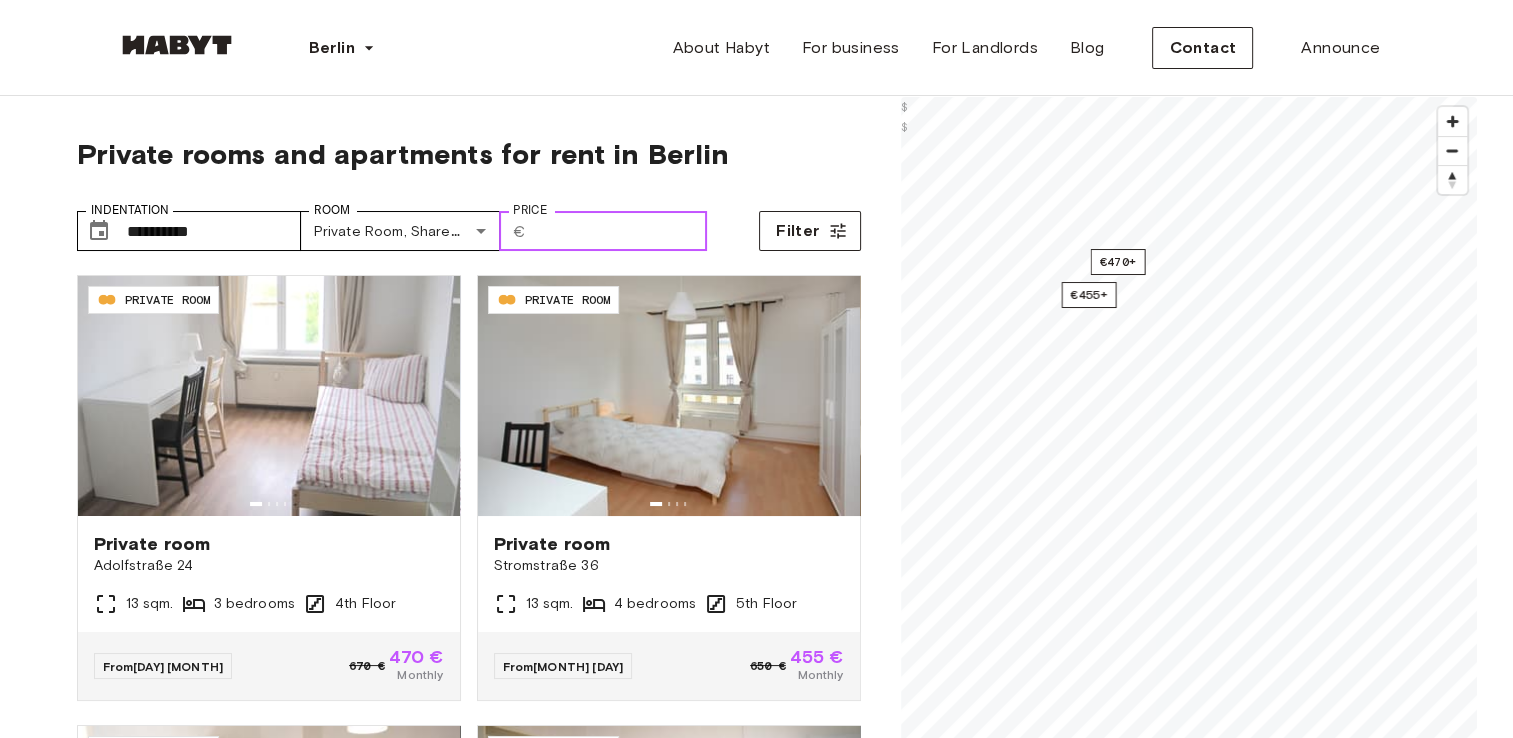 click on "***" at bounding box center (620, 231) 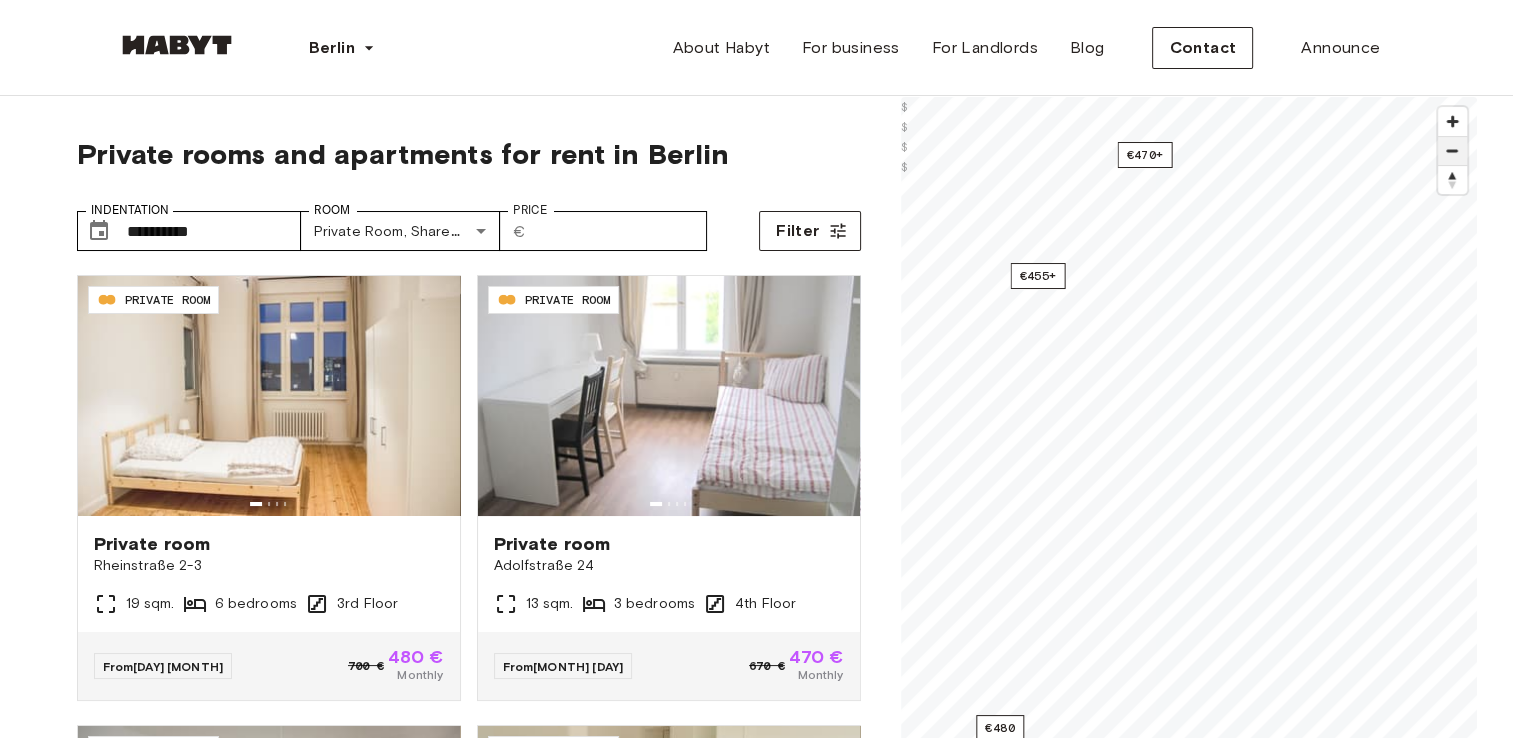 click at bounding box center [1452, 151] 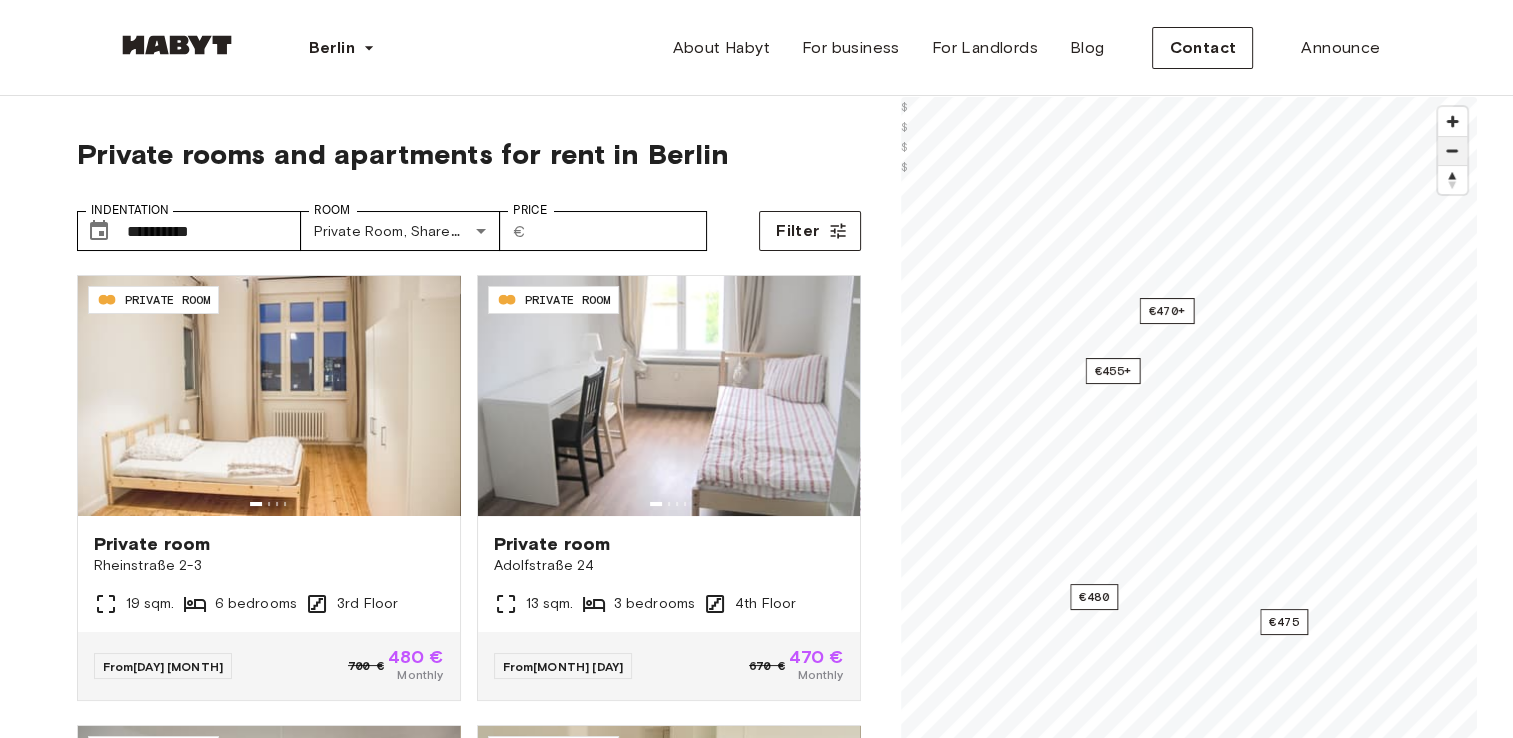 click at bounding box center (1452, 151) 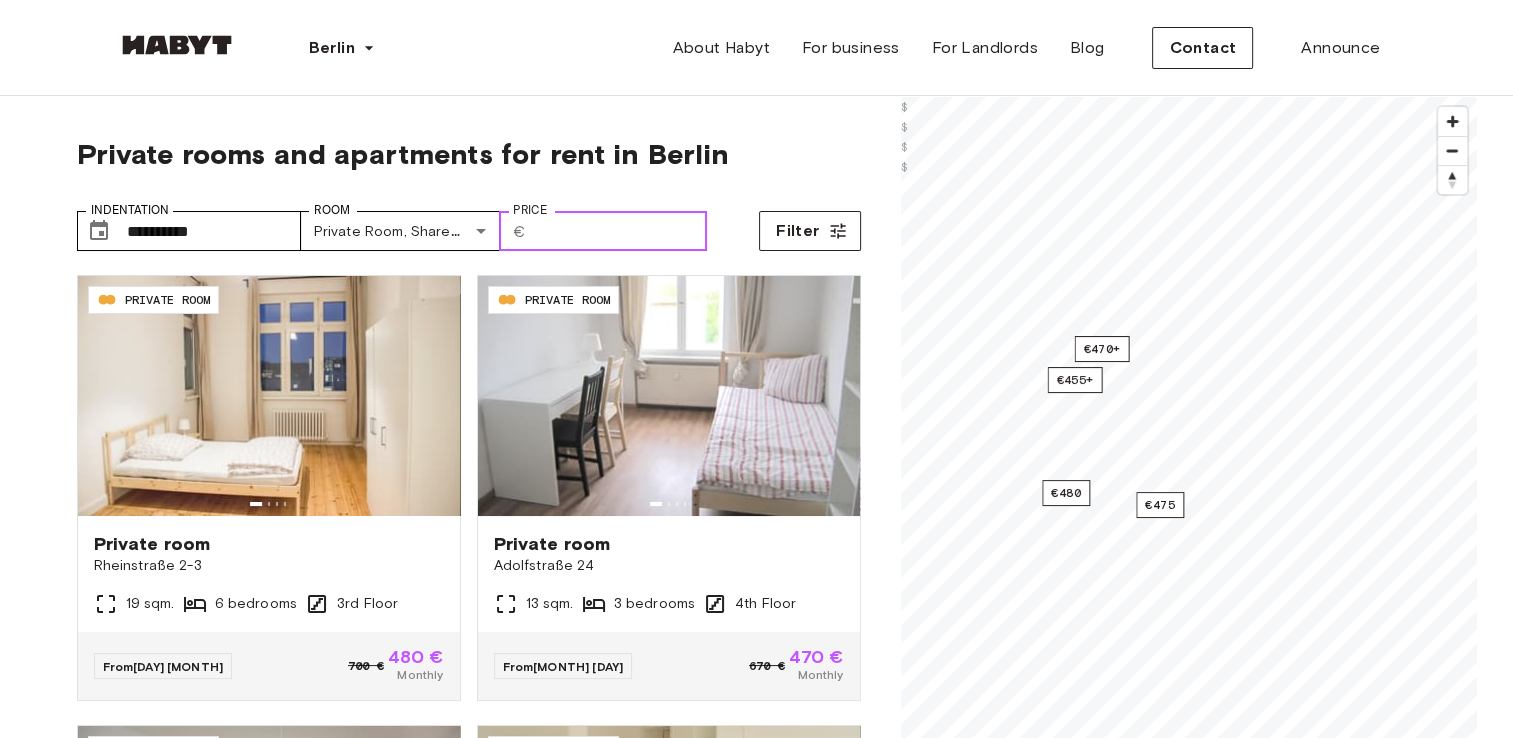 click on "***" at bounding box center [620, 231] 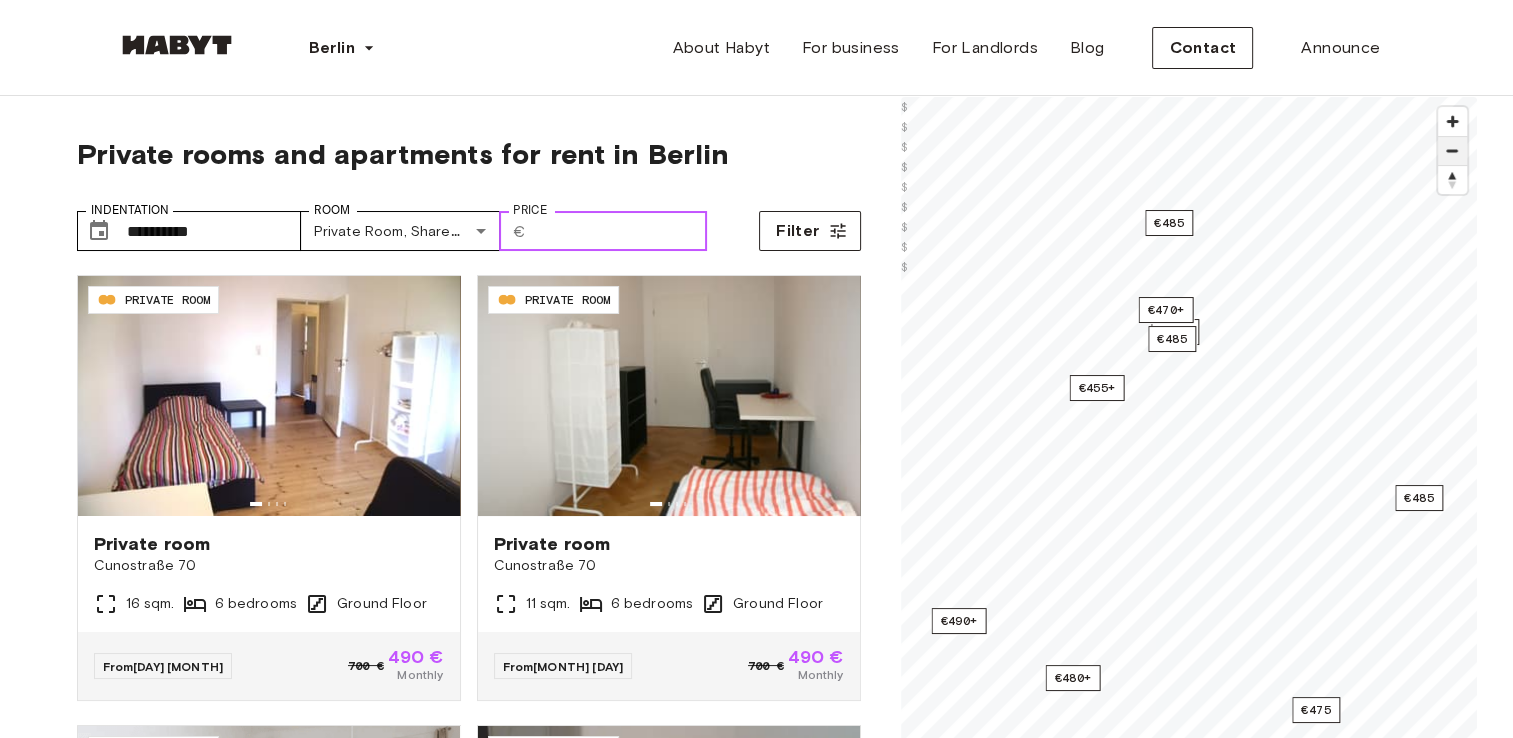 type on "***" 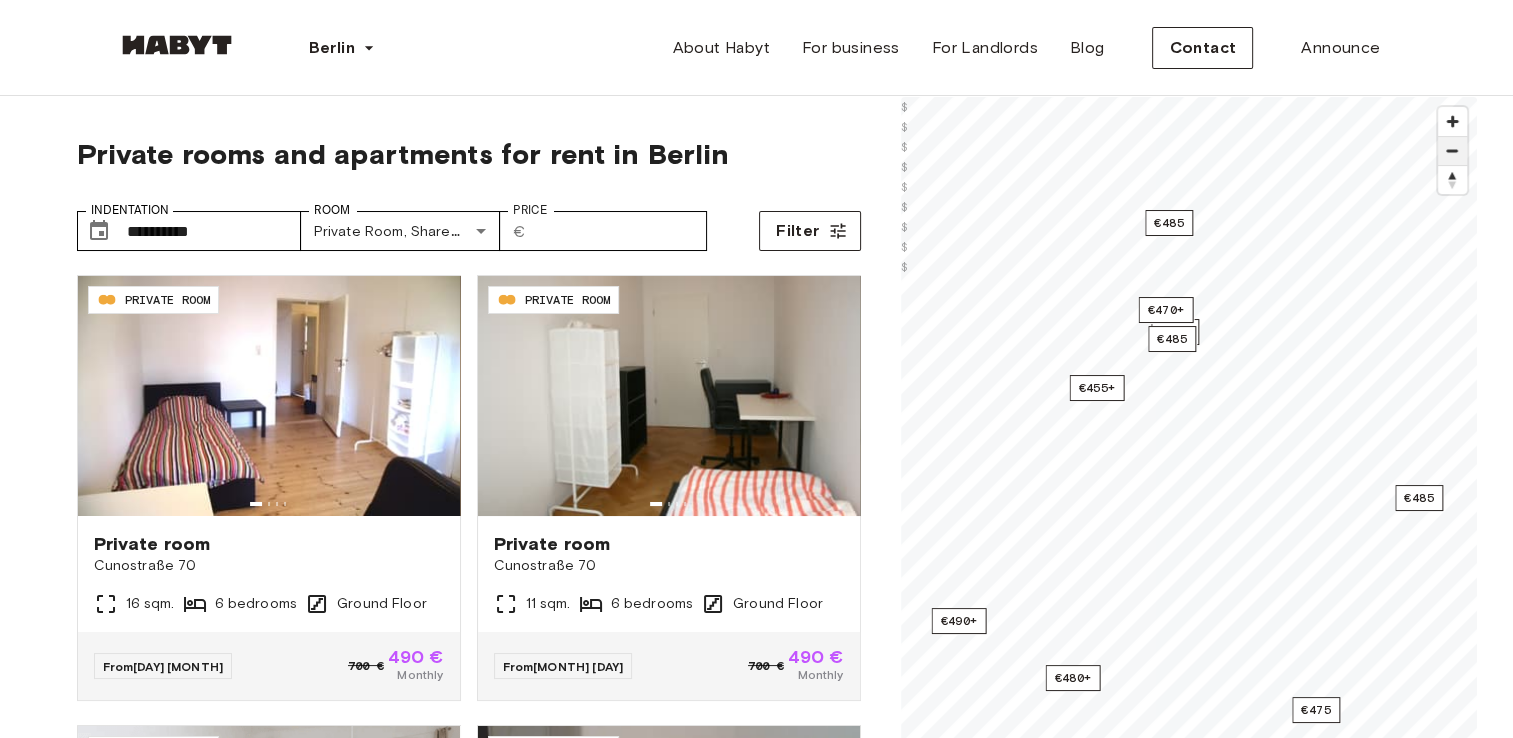 click at bounding box center (1452, 151) 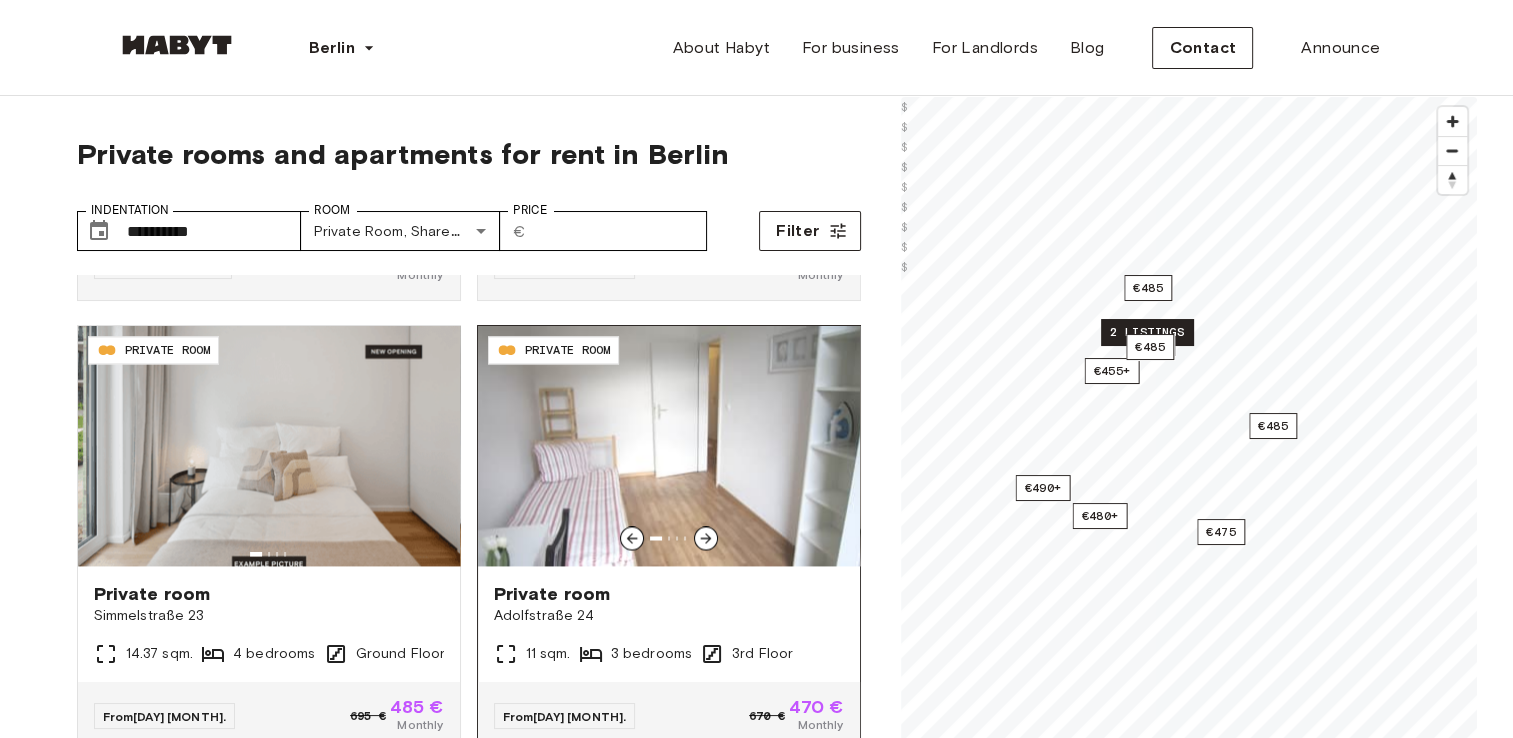 scroll, scrollTop: 3339, scrollLeft: 0, axis: vertical 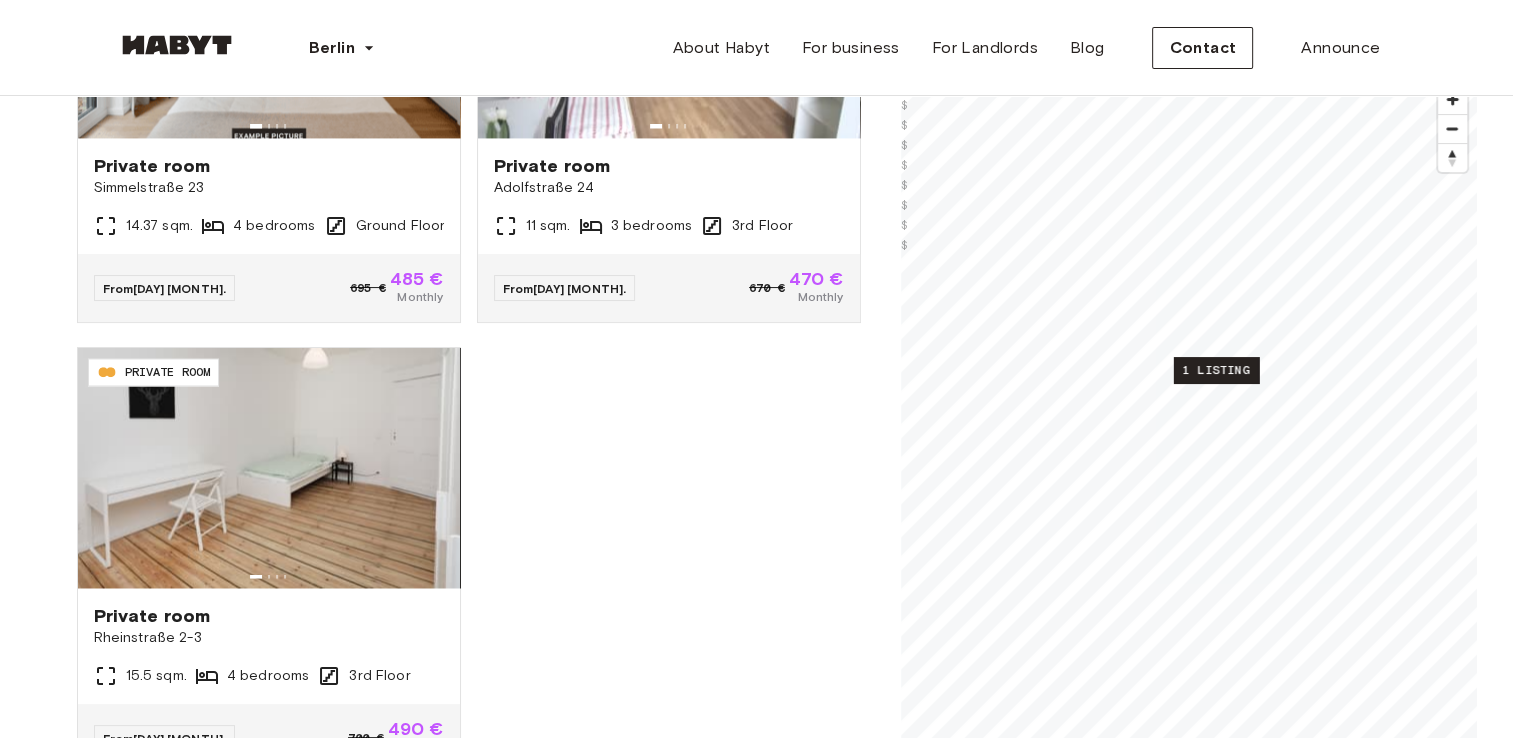 click on "1 listing" at bounding box center (1215, 370) 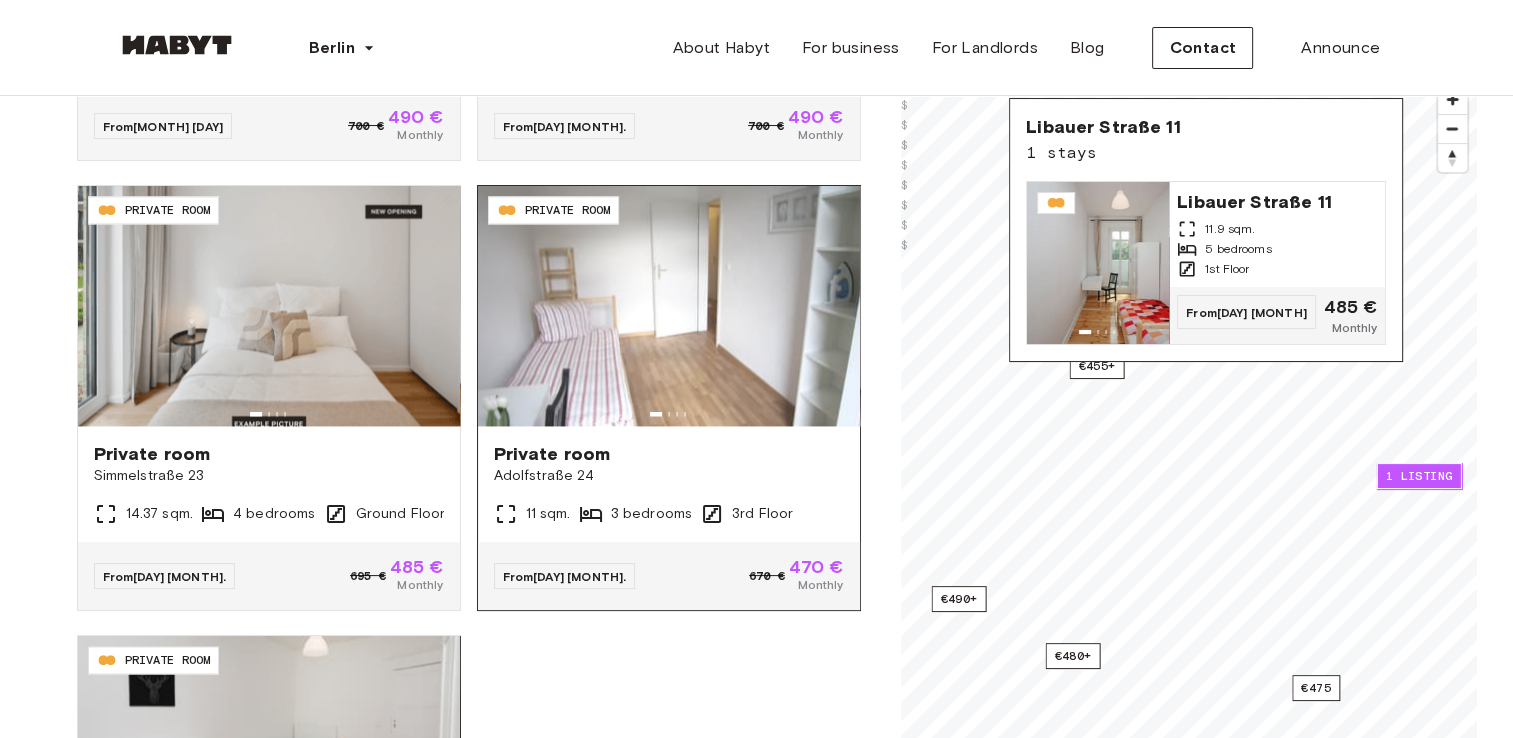 scroll, scrollTop: 3039, scrollLeft: 0, axis: vertical 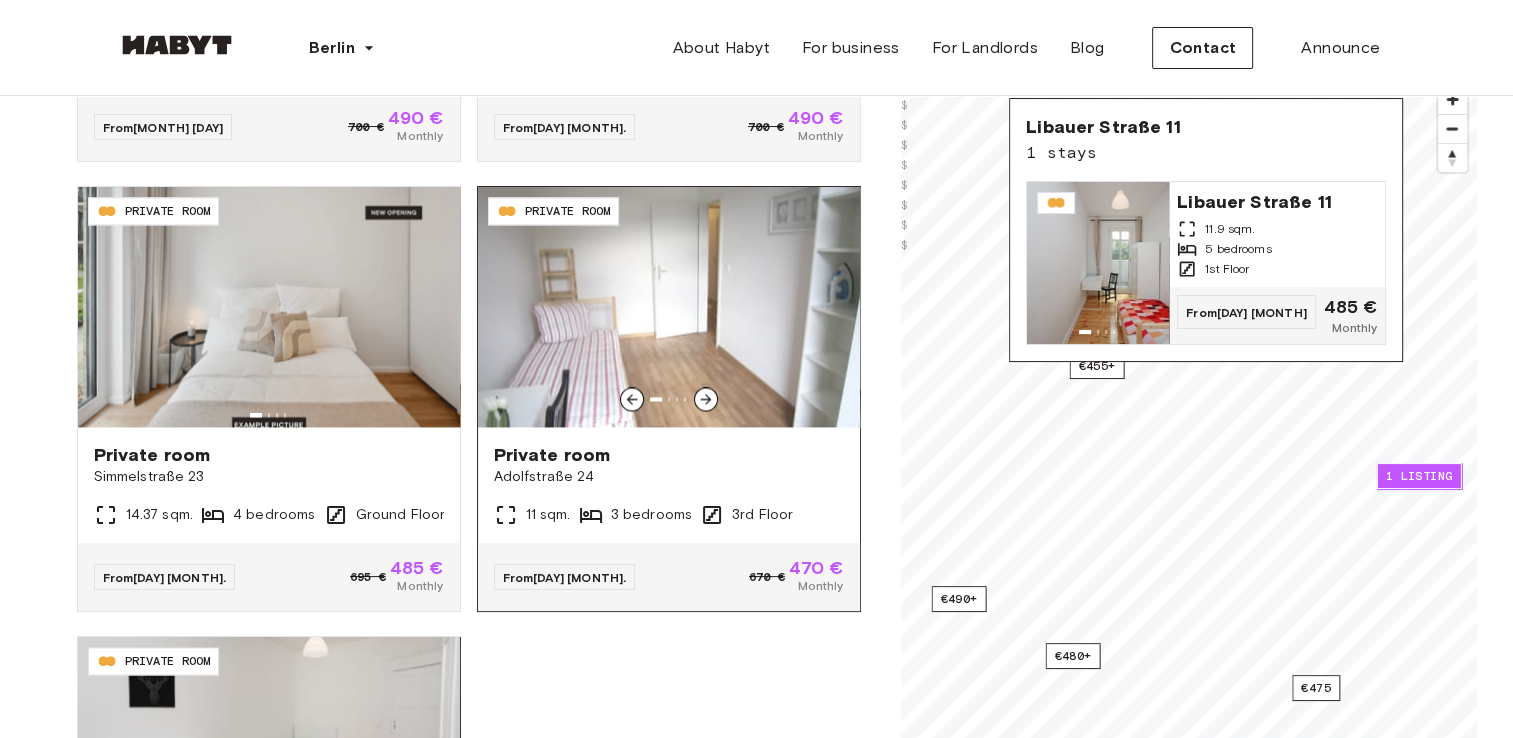 click 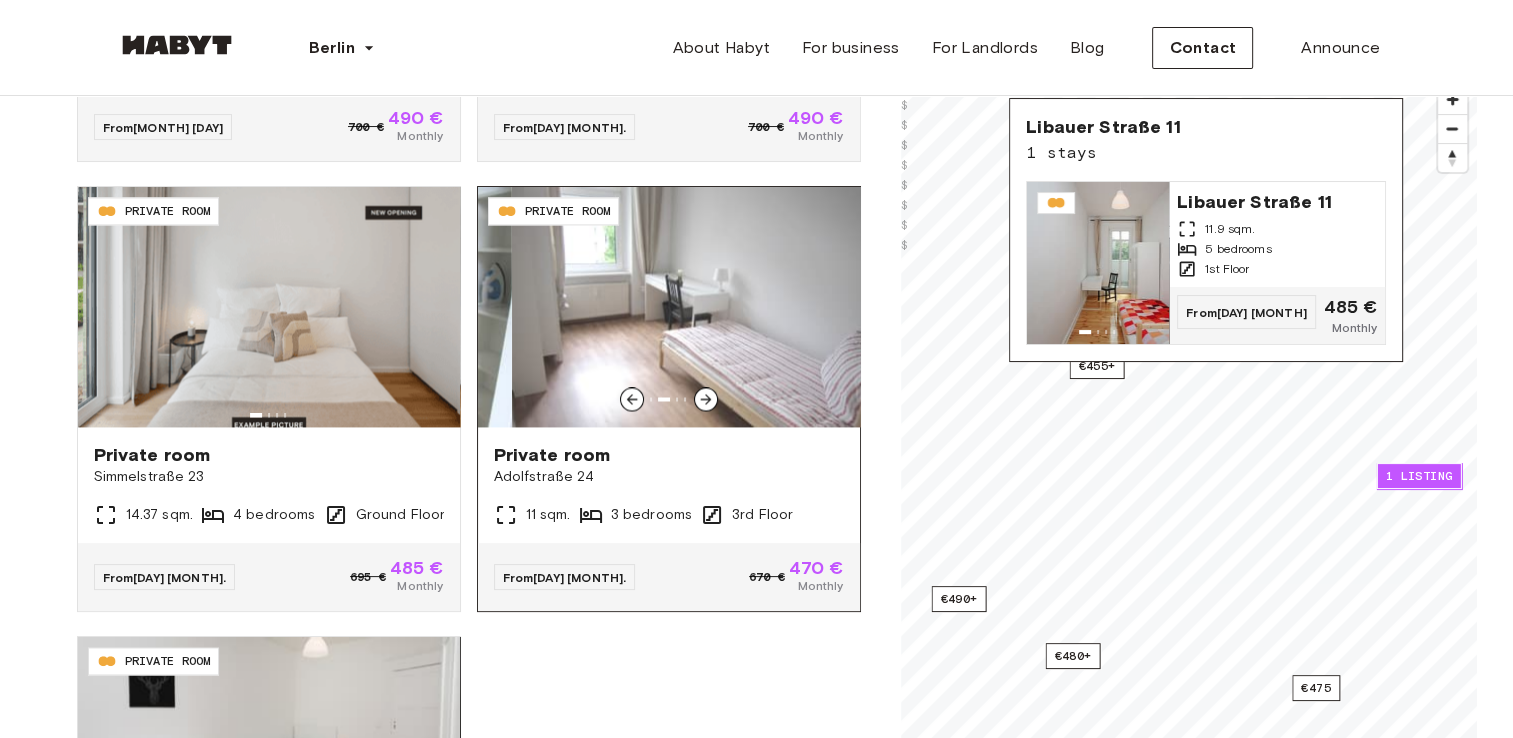 click 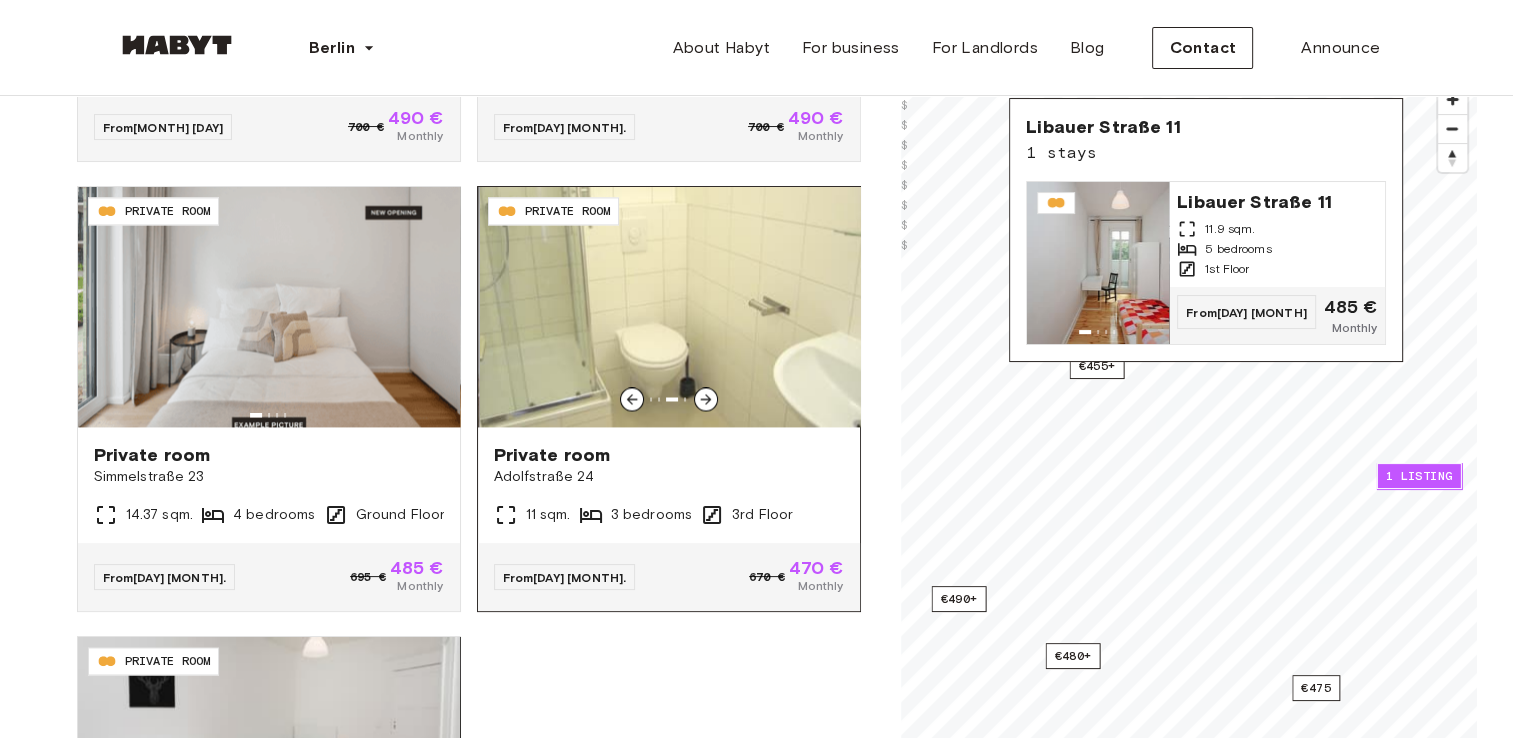 click 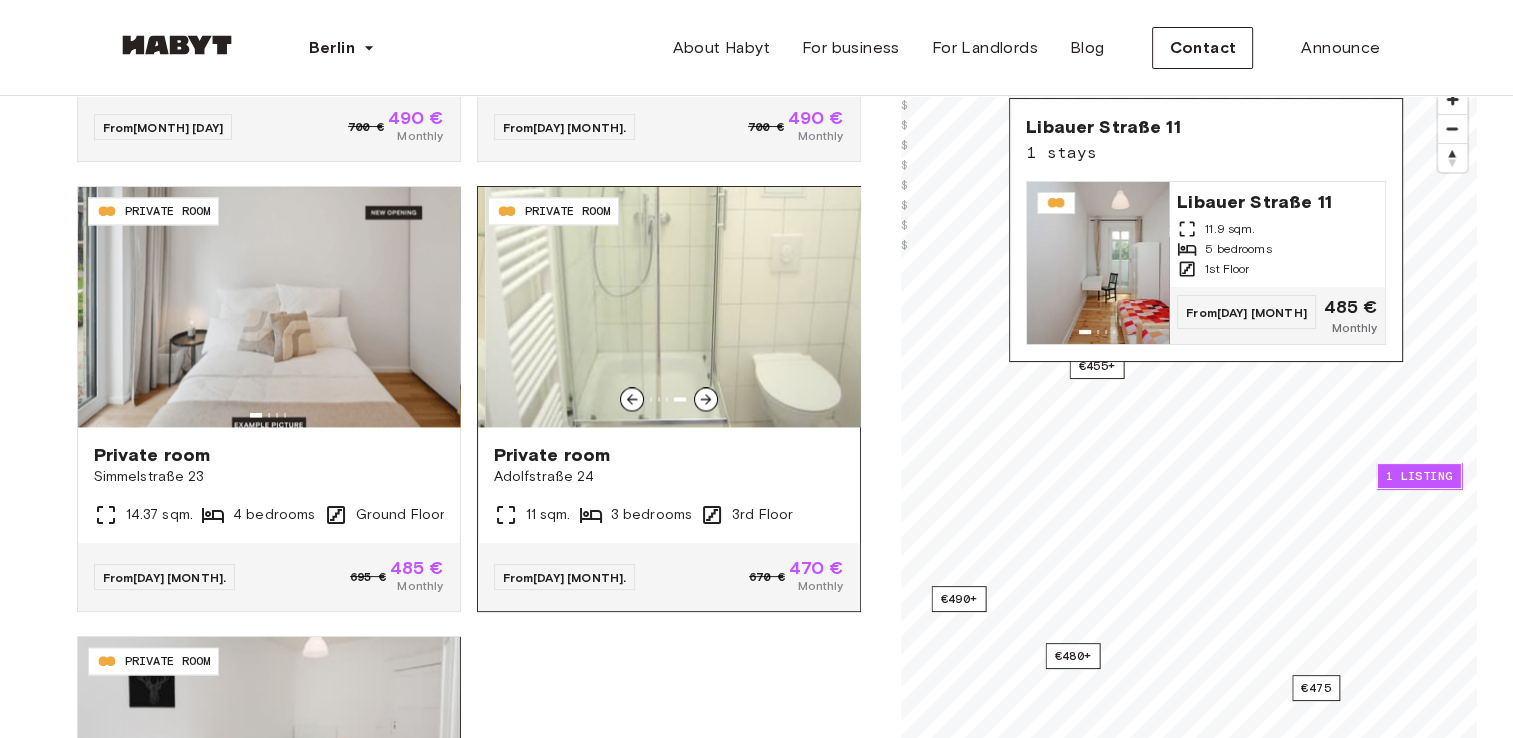 click 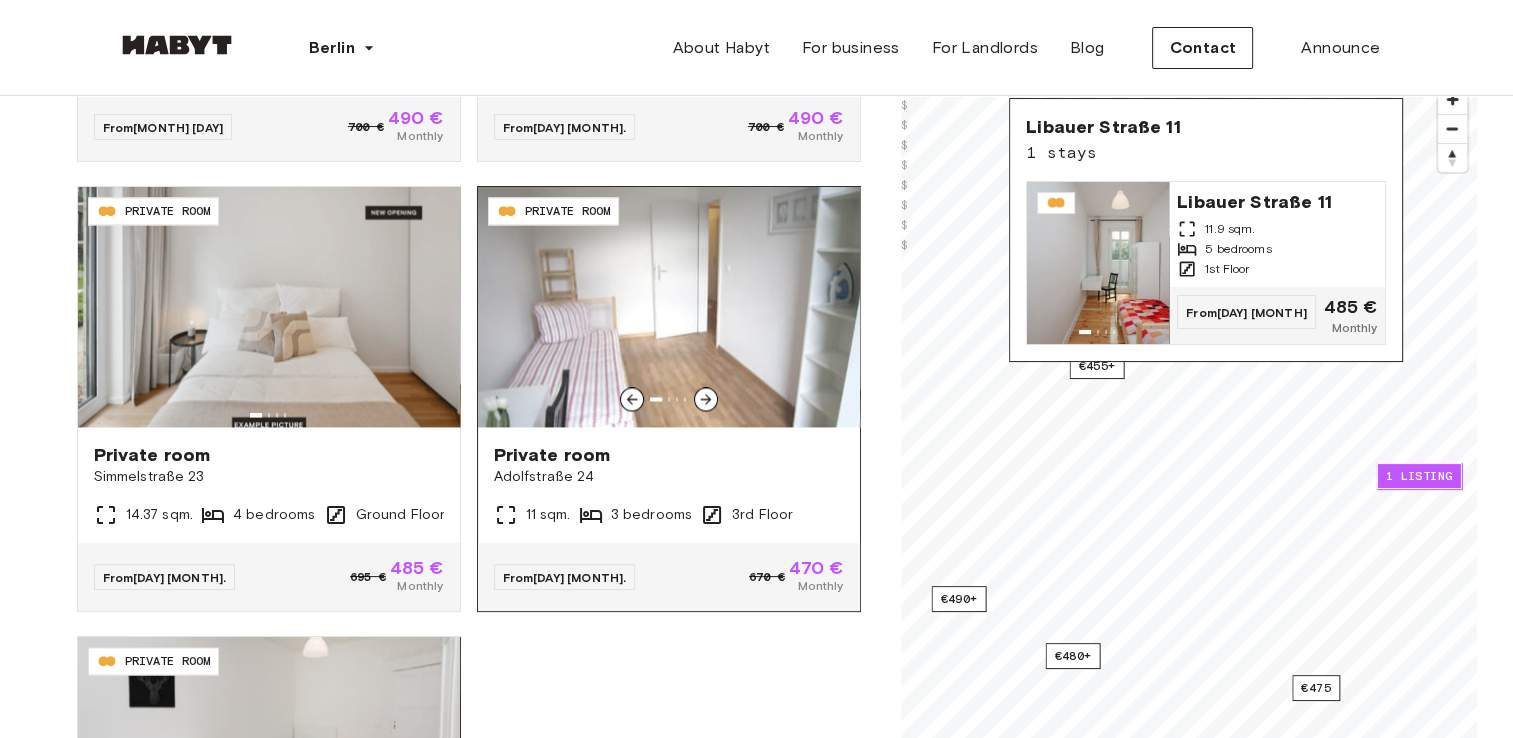 click 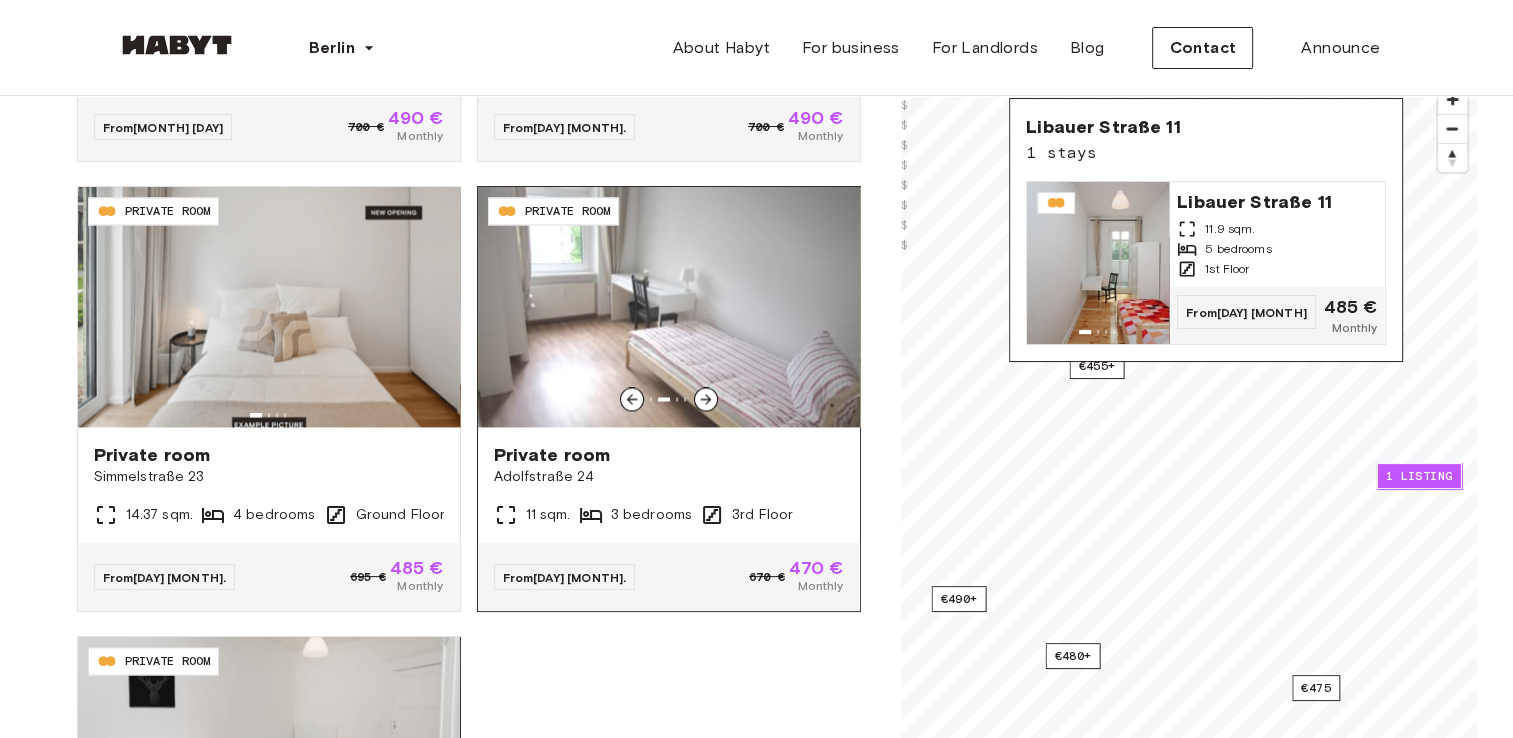 click 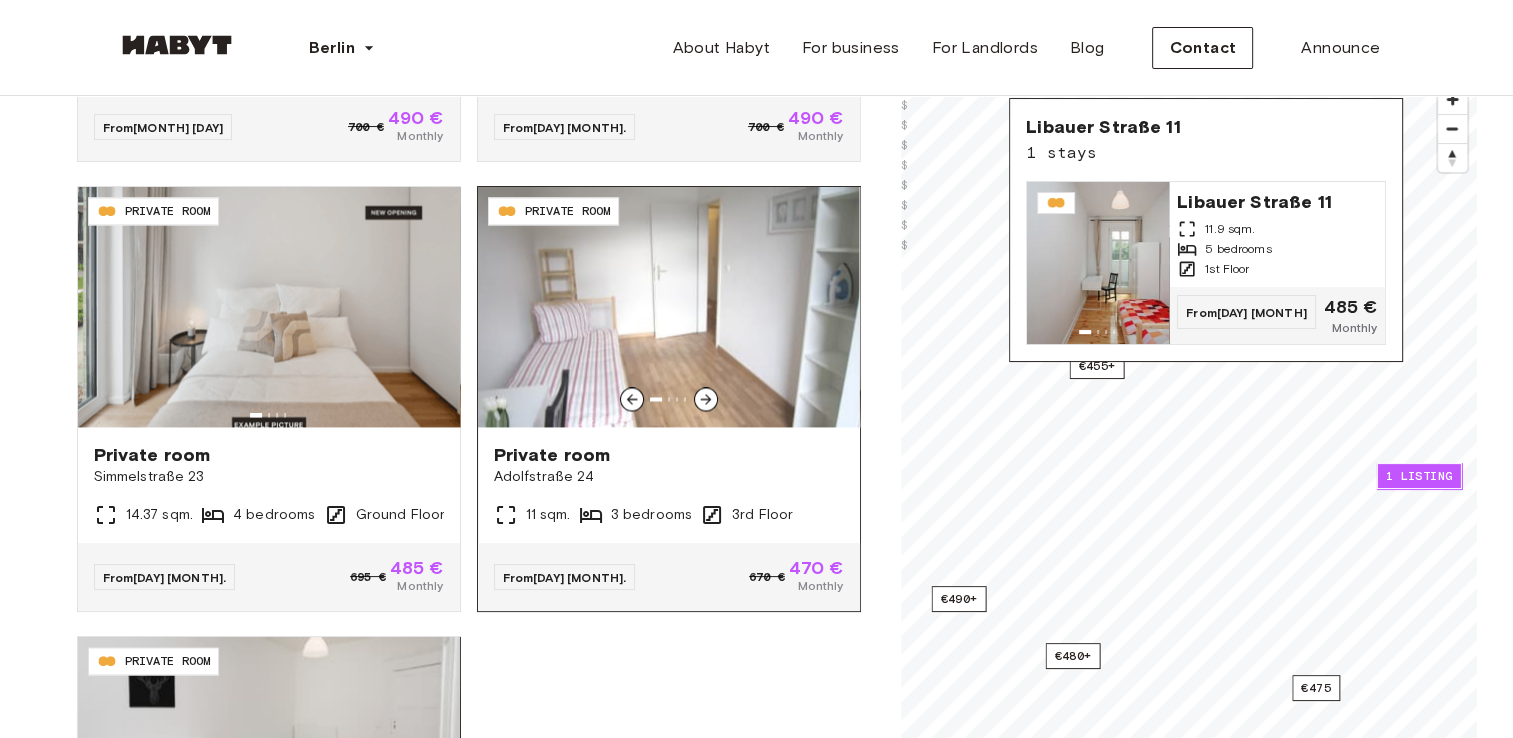 click 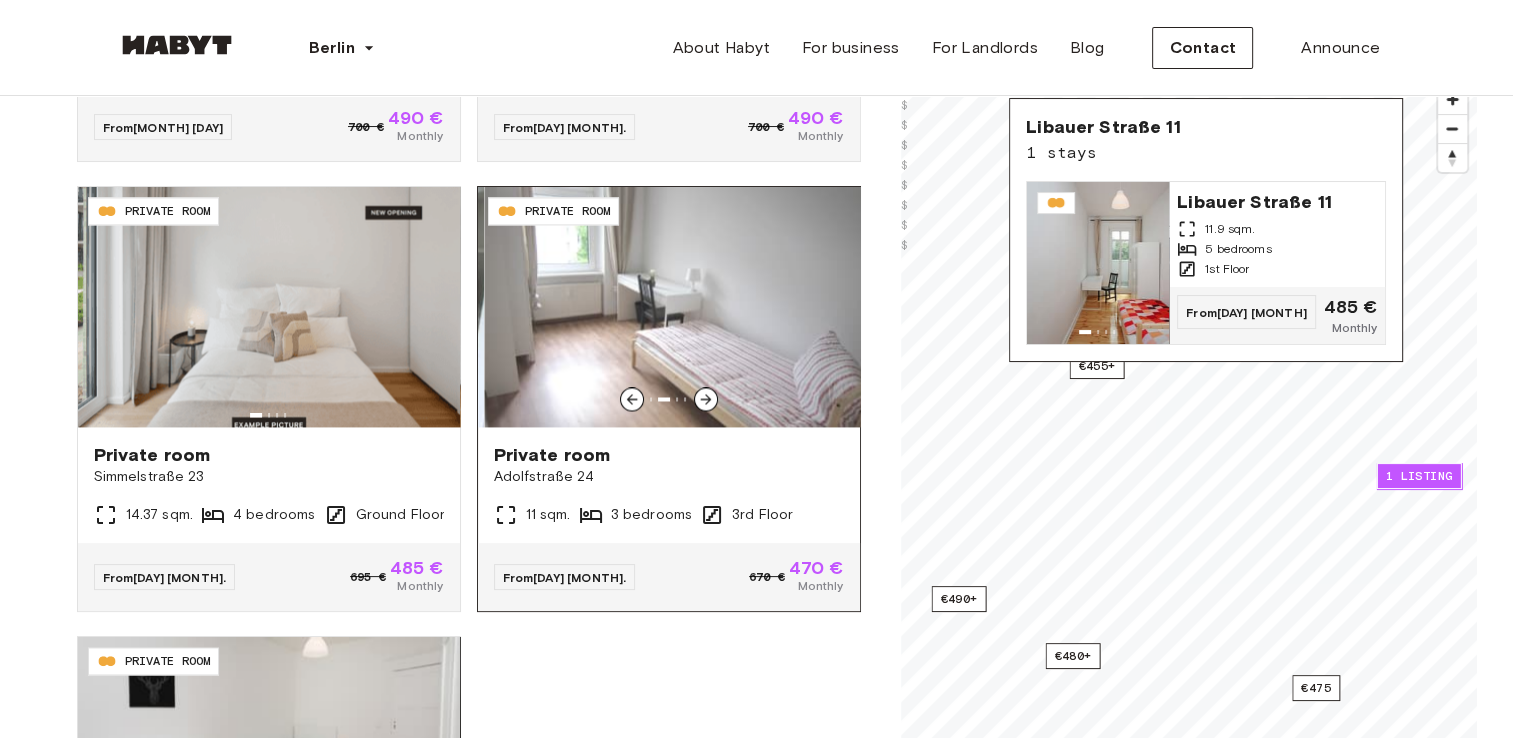click 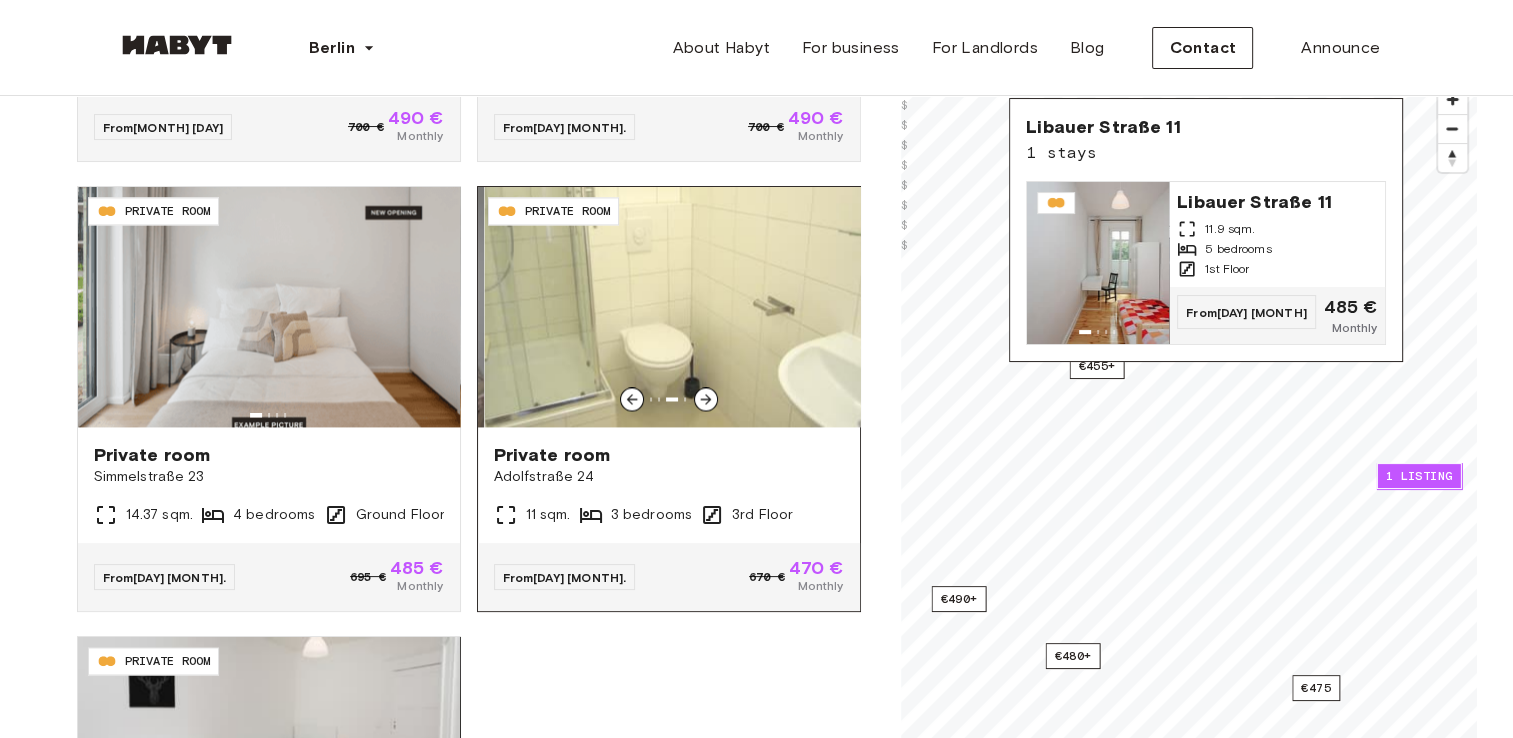 click 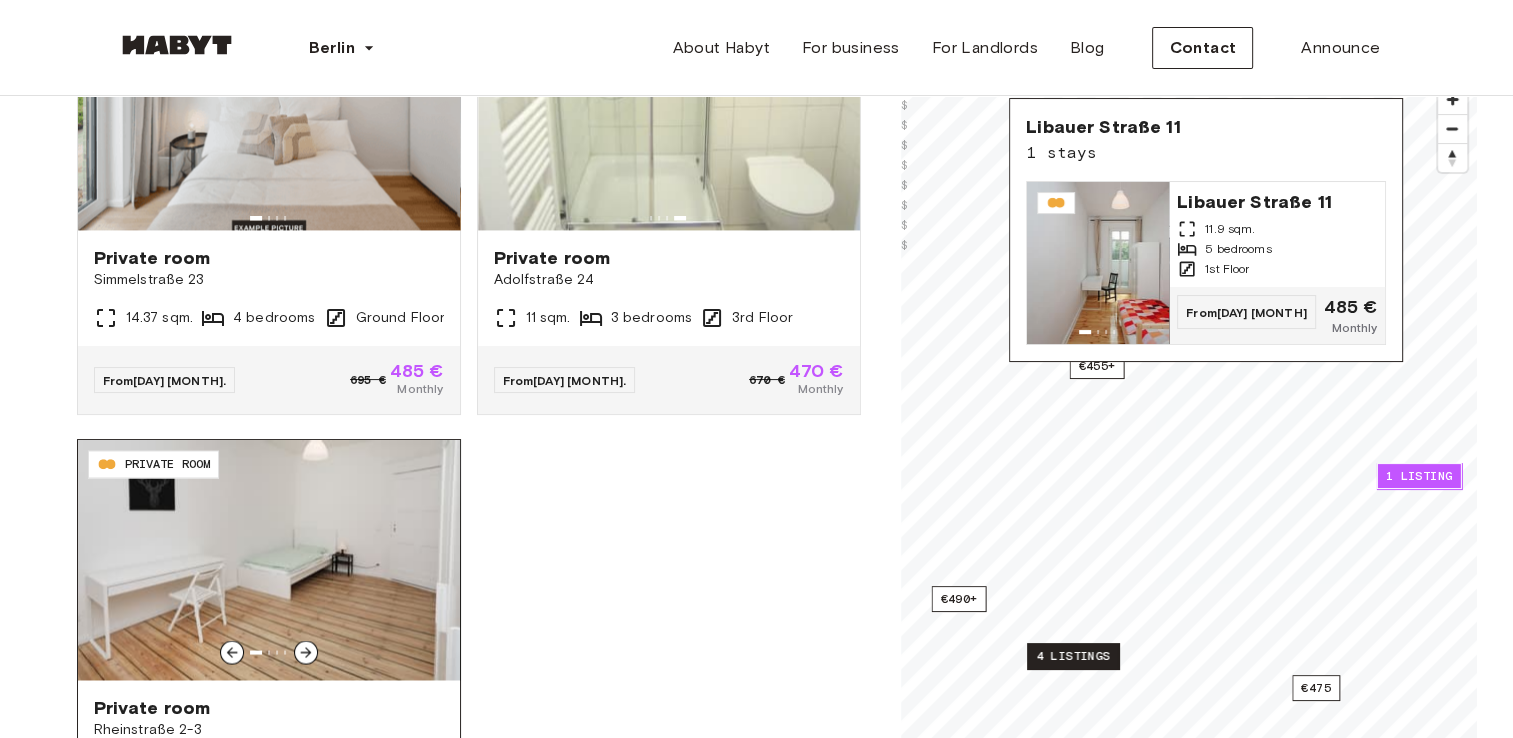 scroll, scrollTop: 3239, scrollLeft: 0, axis: vertical 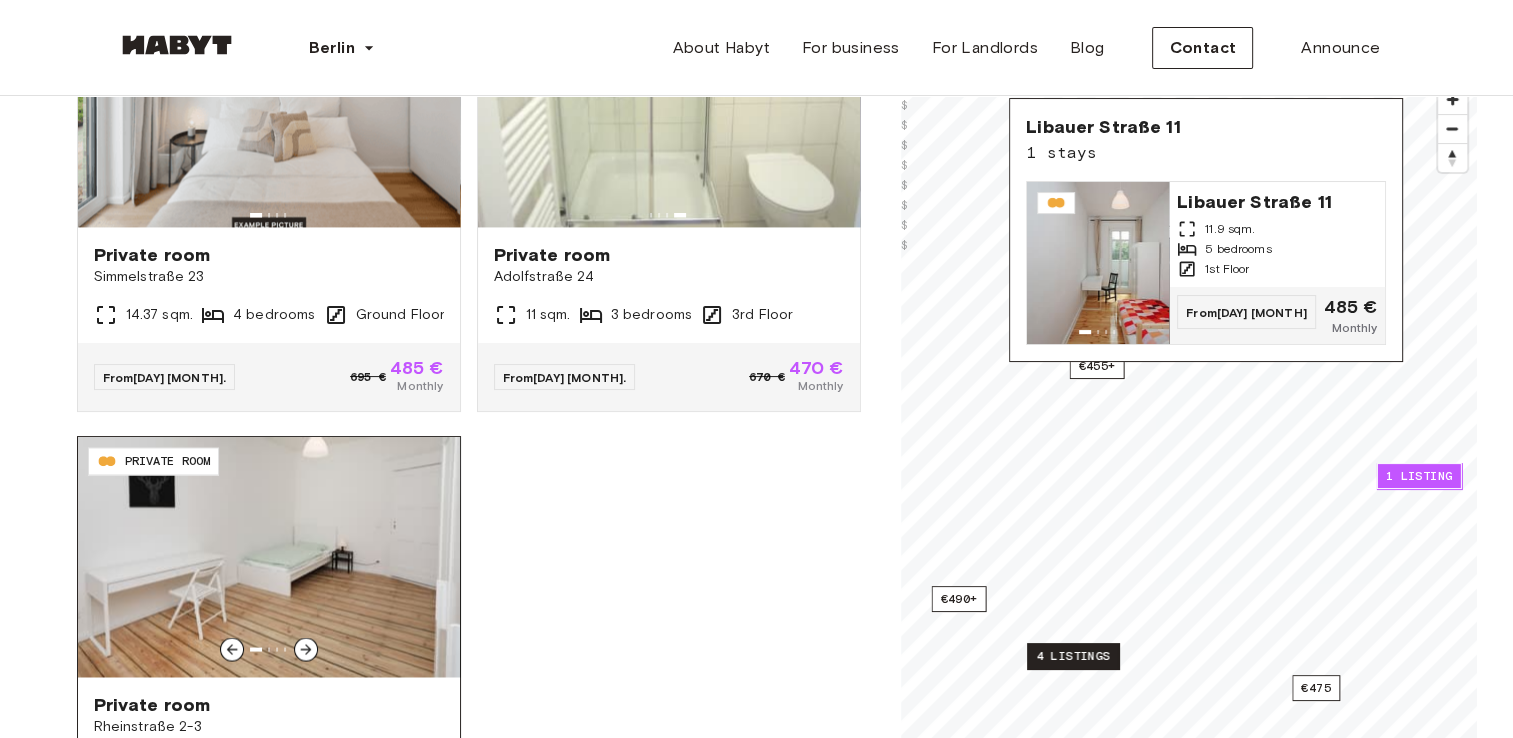 click 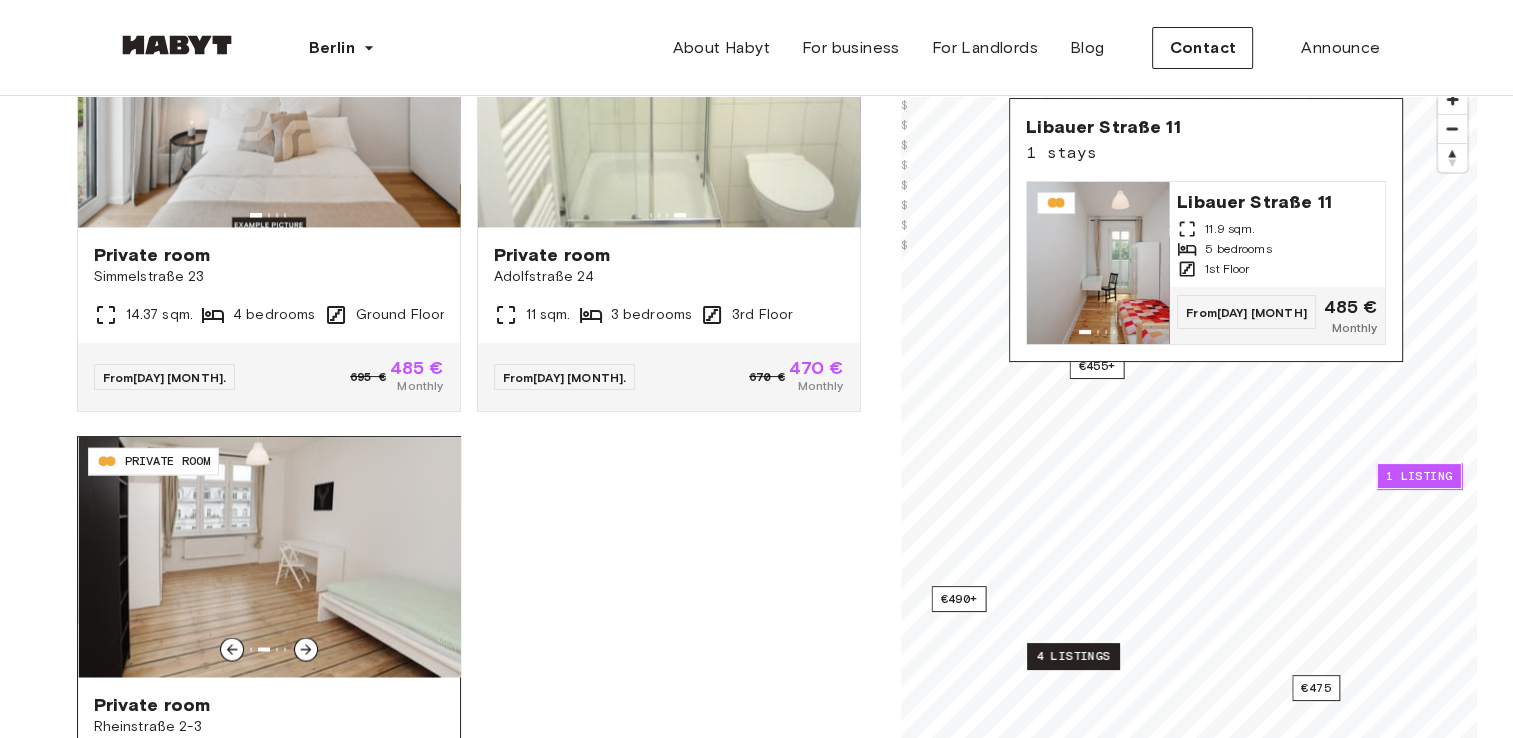 click 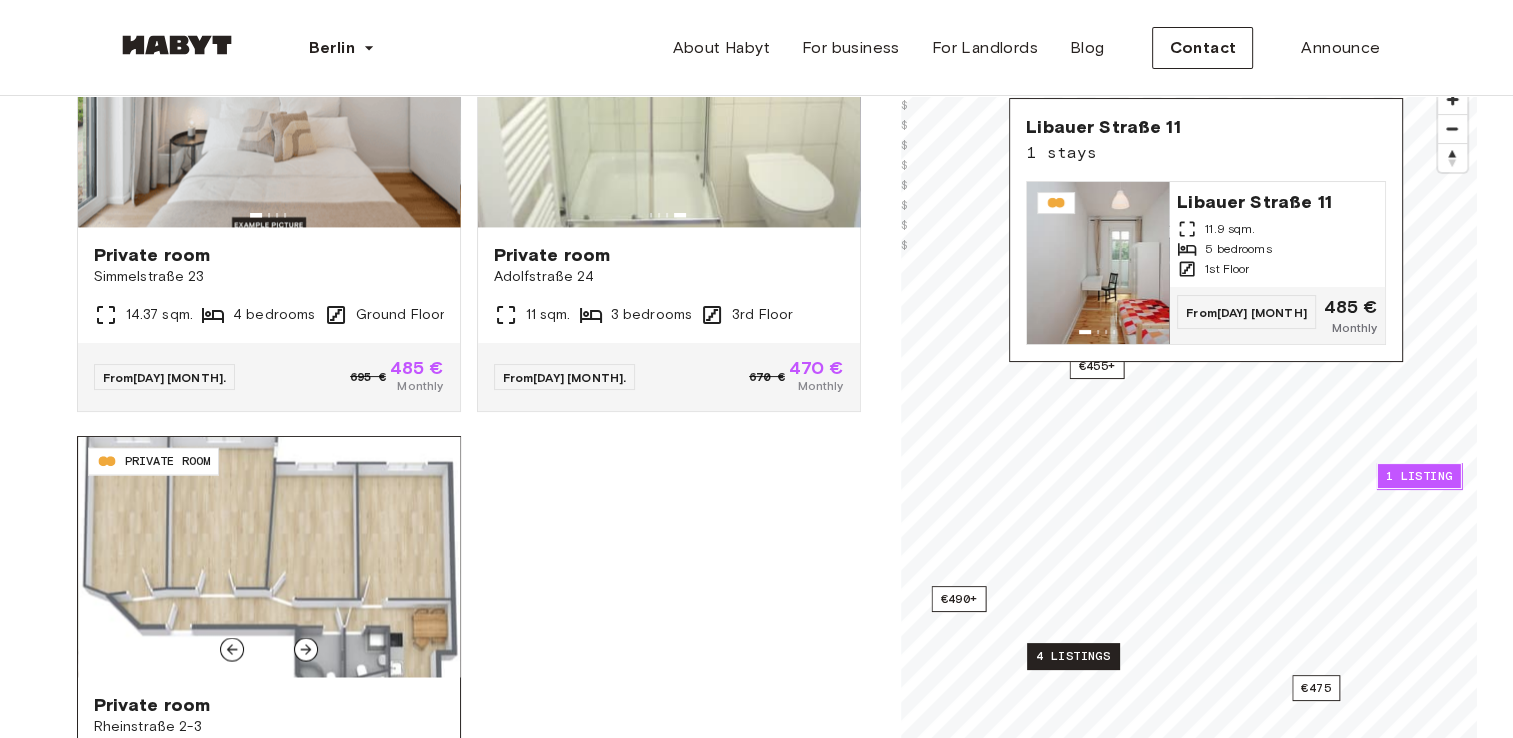 click 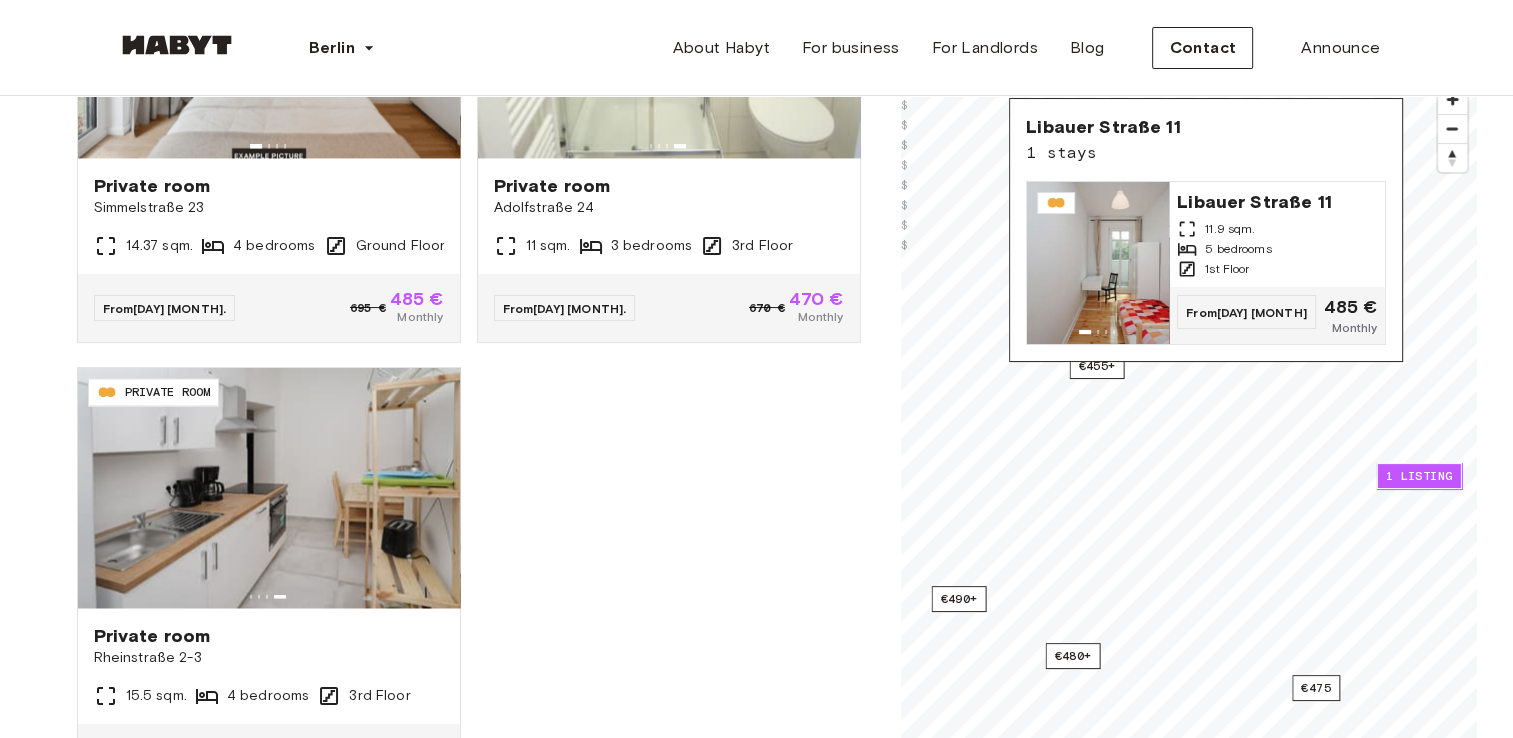 scroll, scrollTop: 3339, scrollLeft: 0, axis: vertical 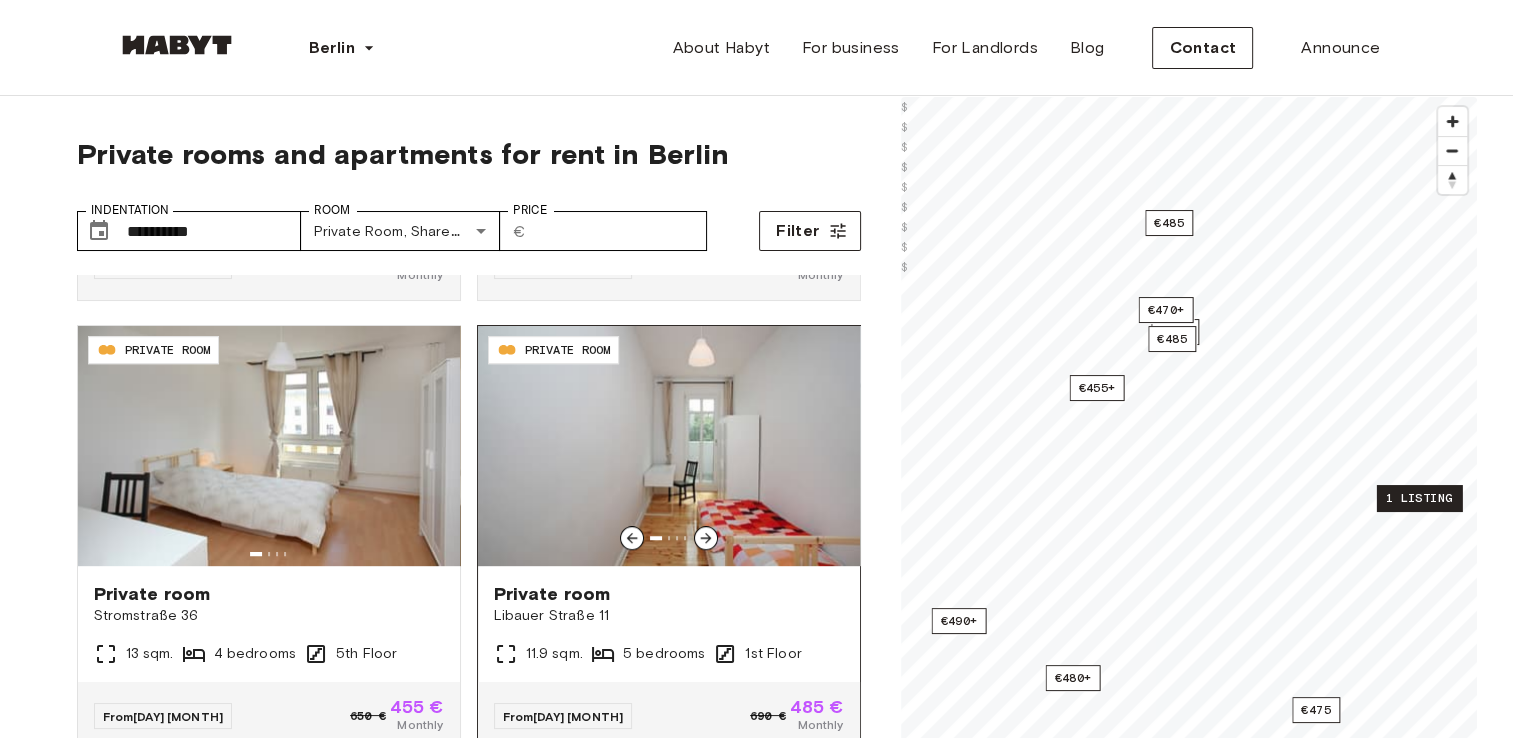 click 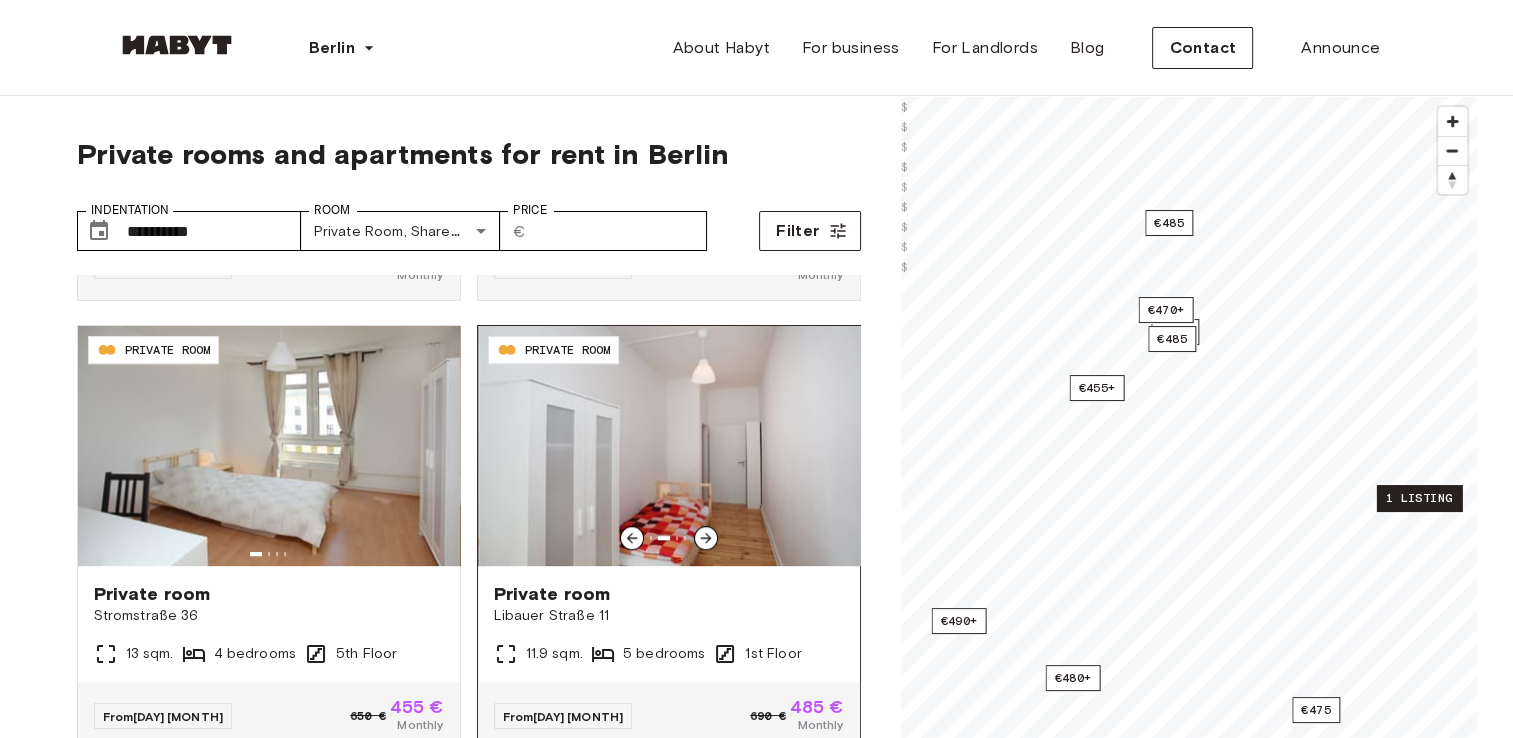 click 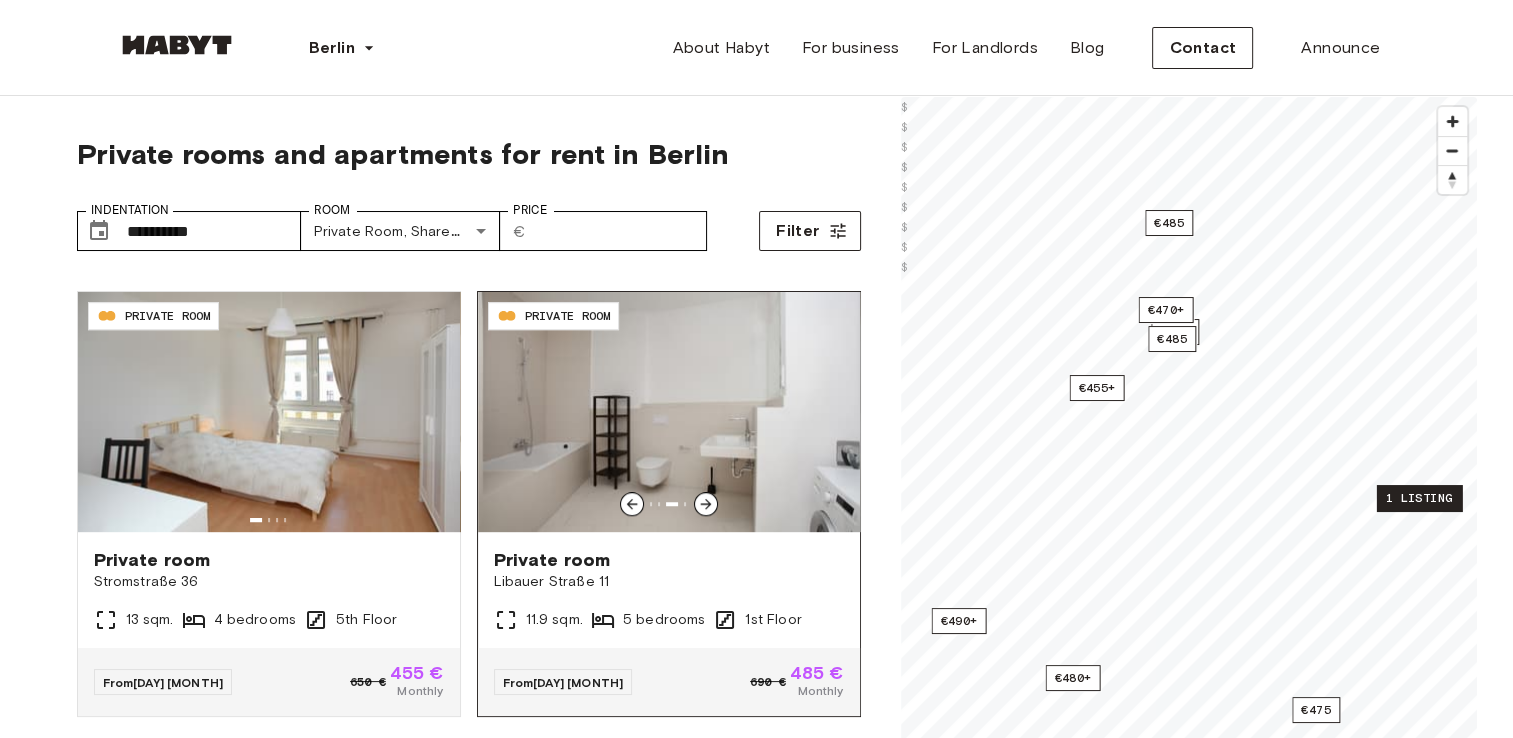 scroll, scrollTop: 1300, scrollLeft: 0, axis: vertical 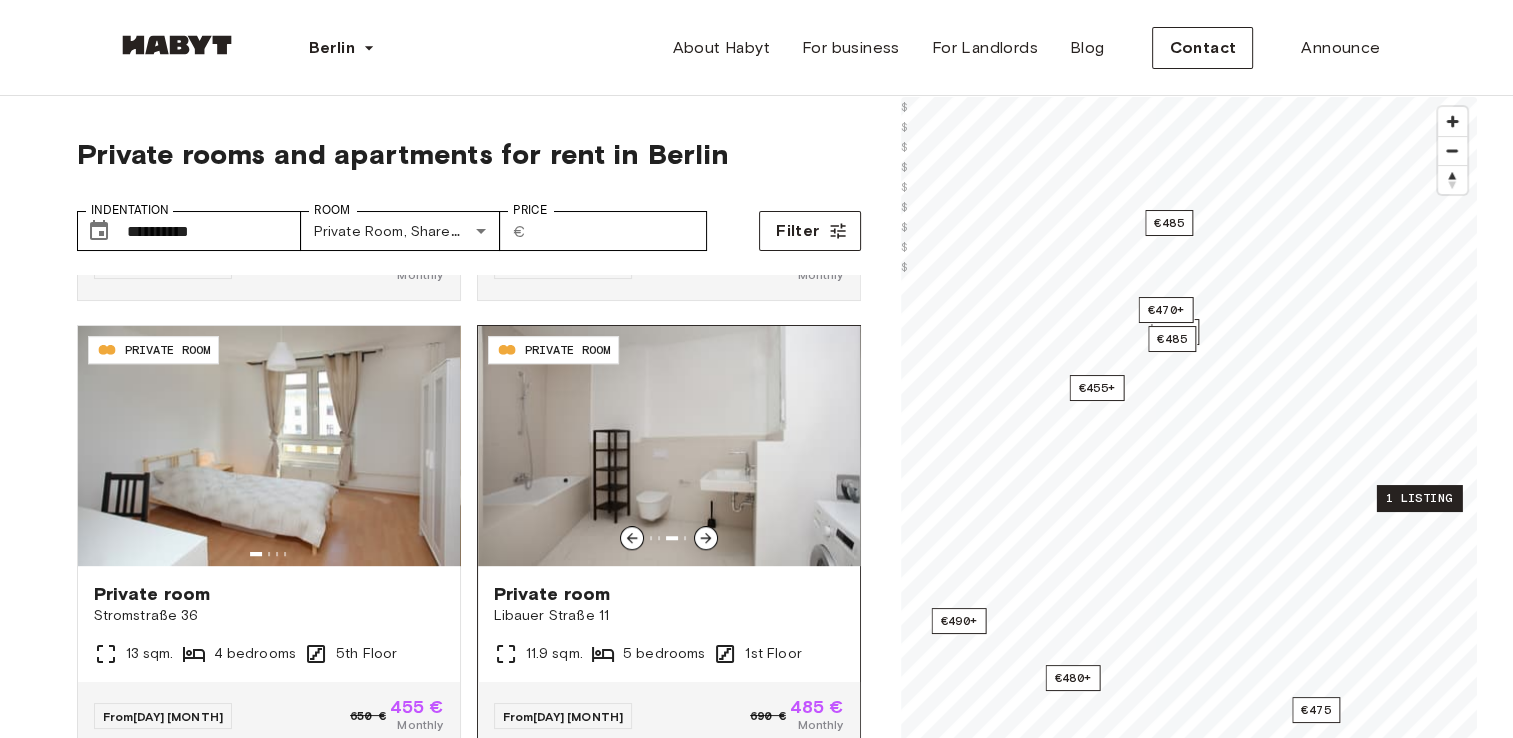 click 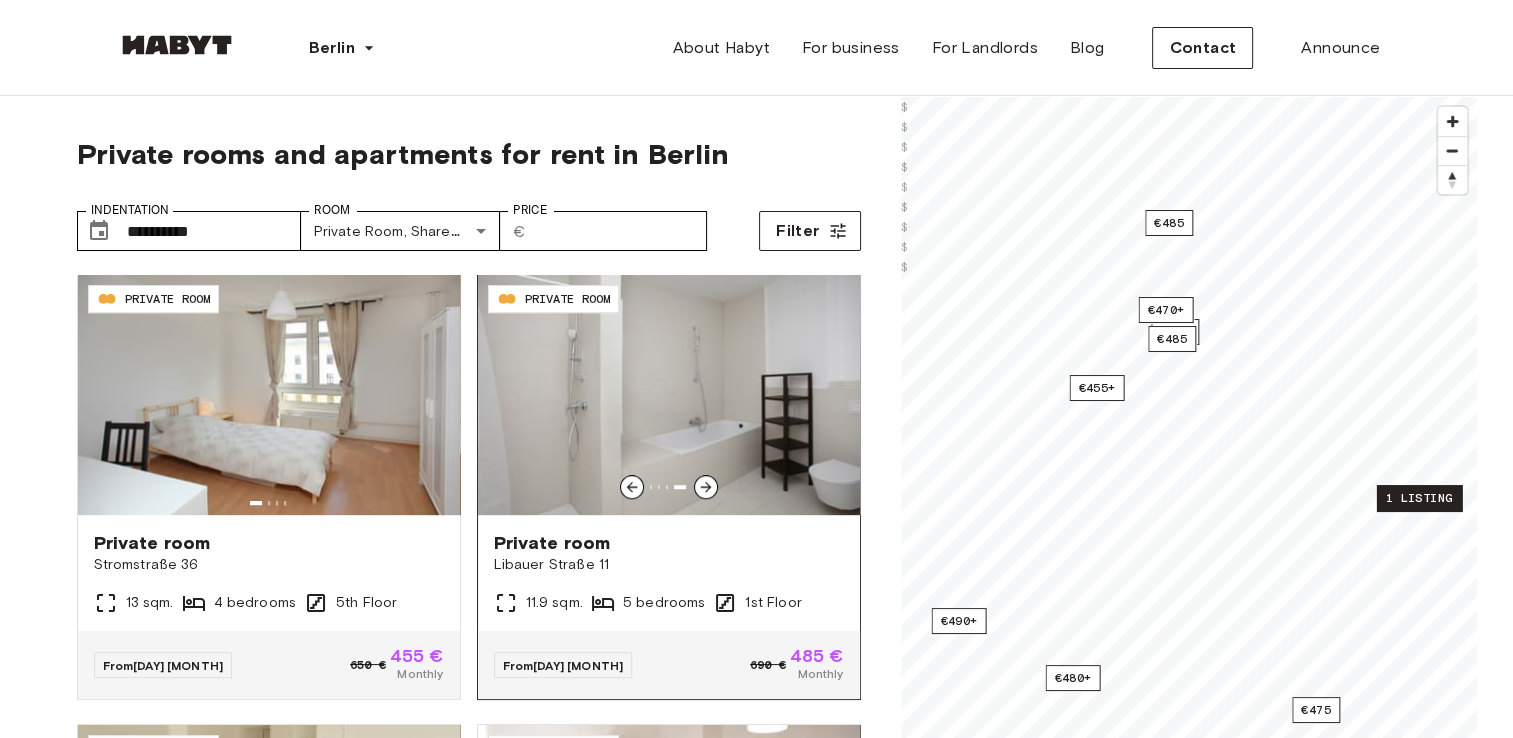 scroll, scrollTop: 1400, scrollLeft: 0, axis: vertical 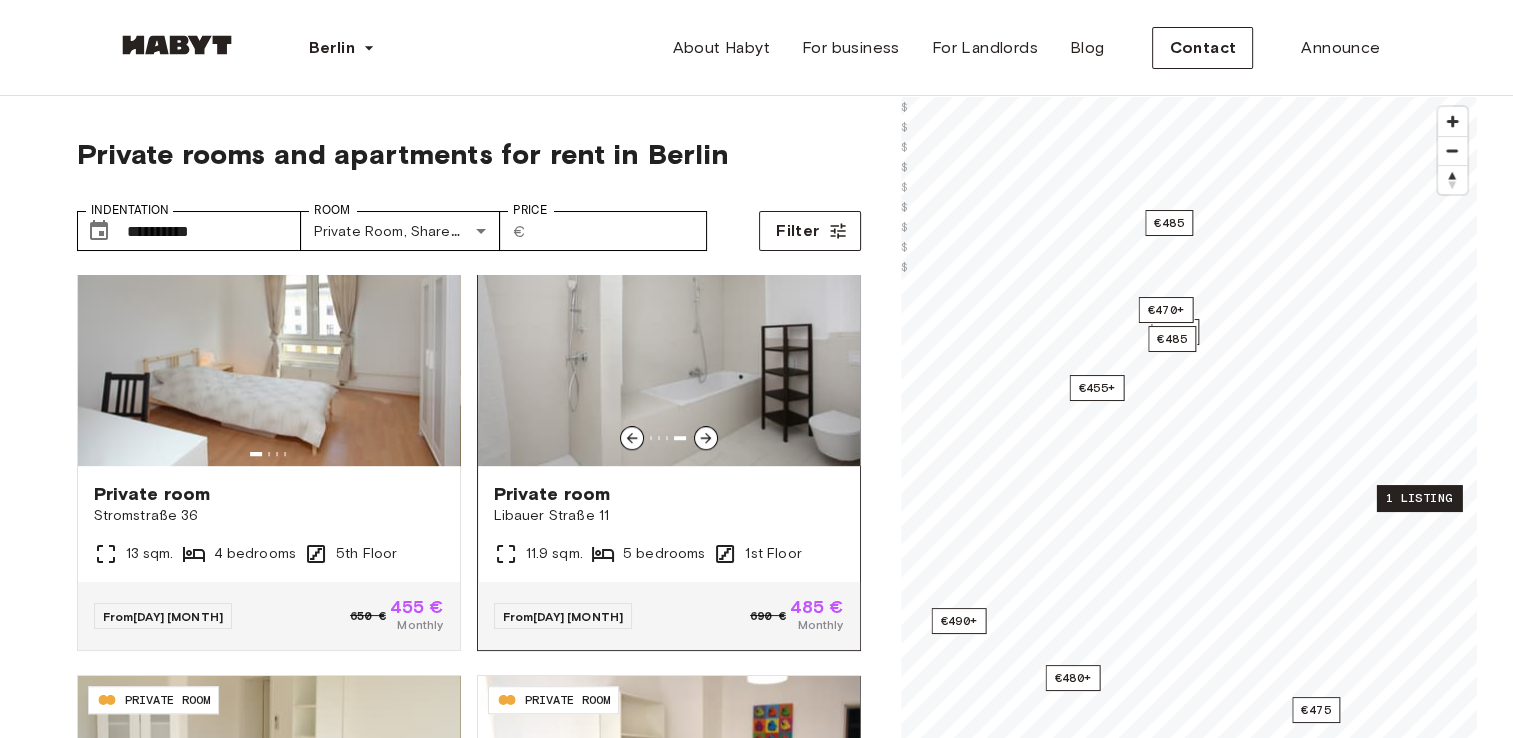 click 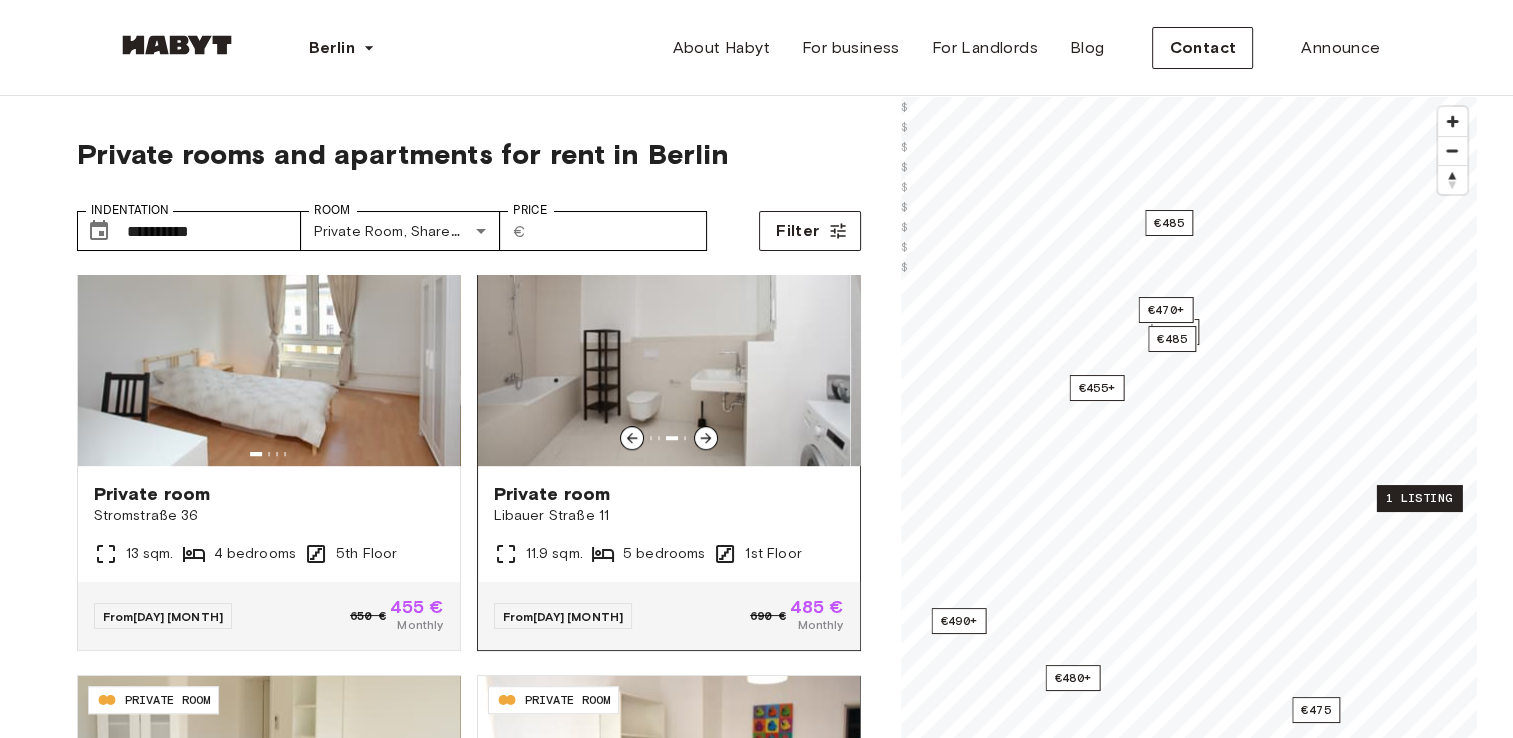 click 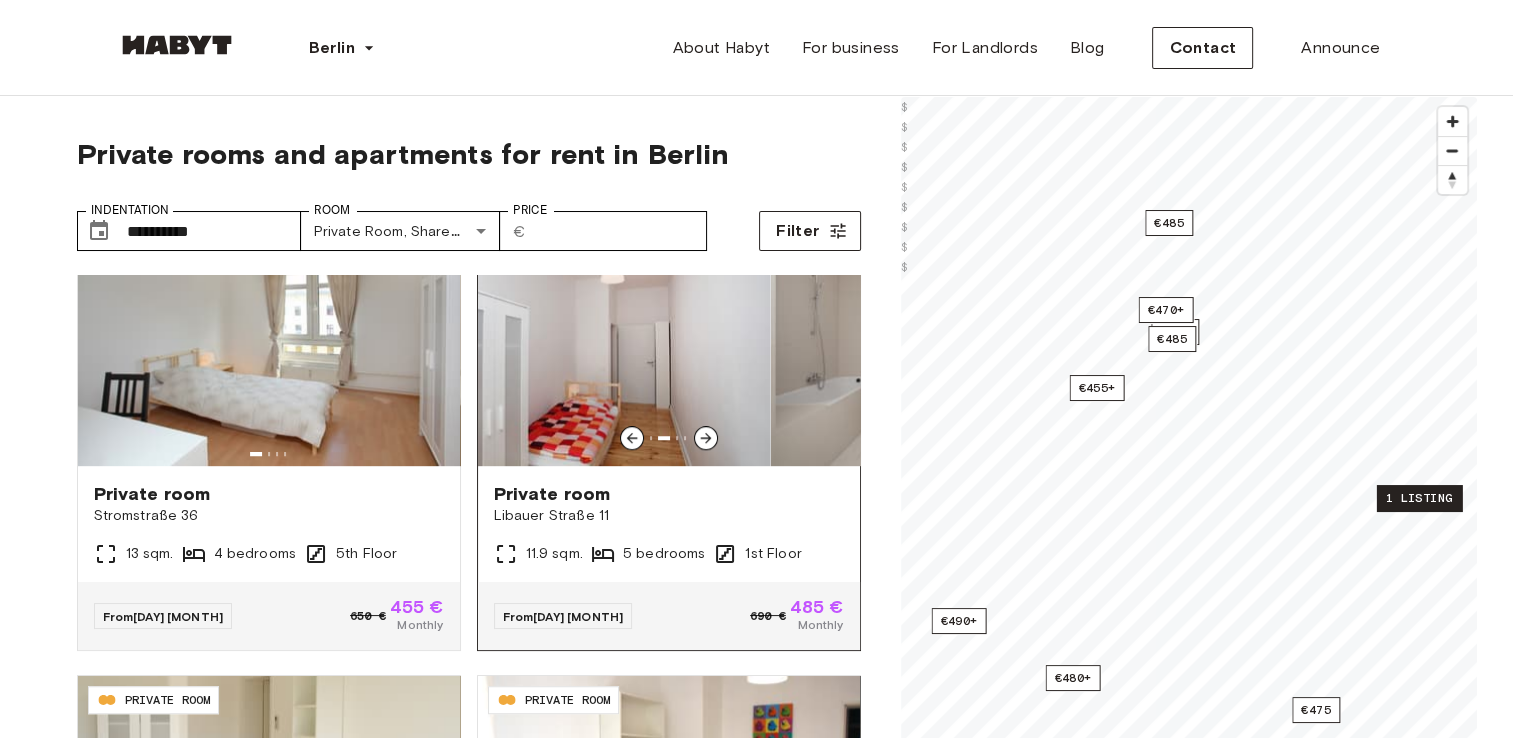 click 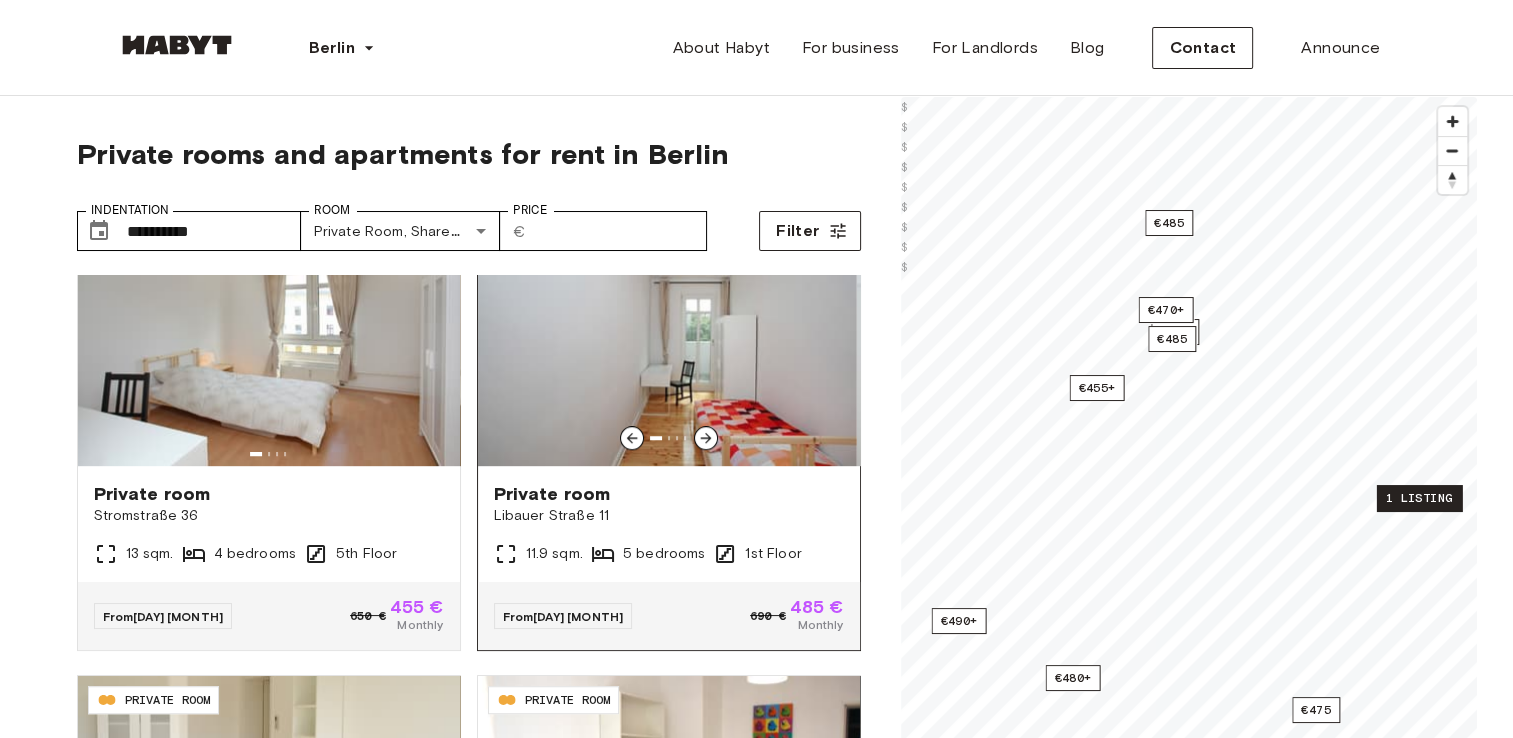 scroll, scrollTop: 1300, scrollLeft: 0, axis: vertical 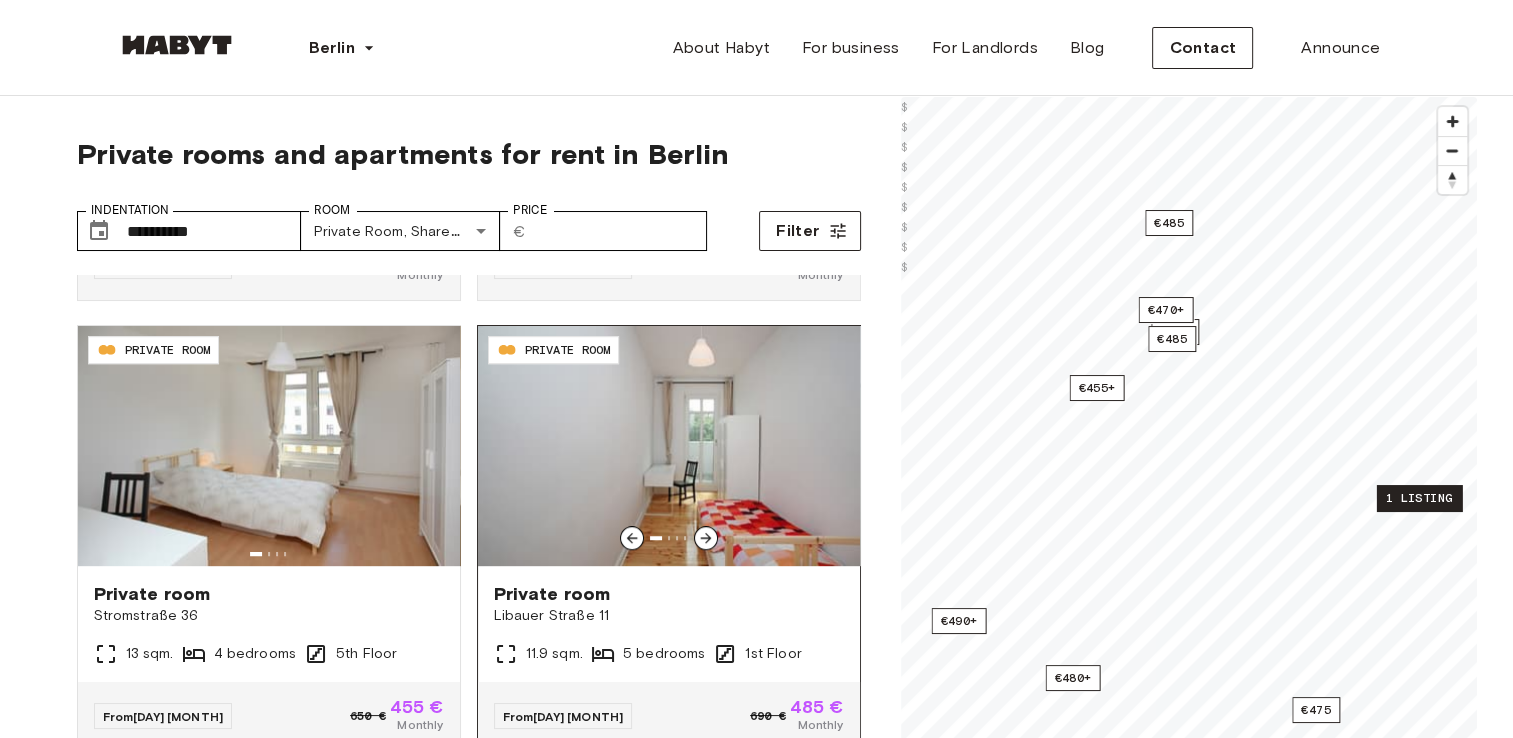 click 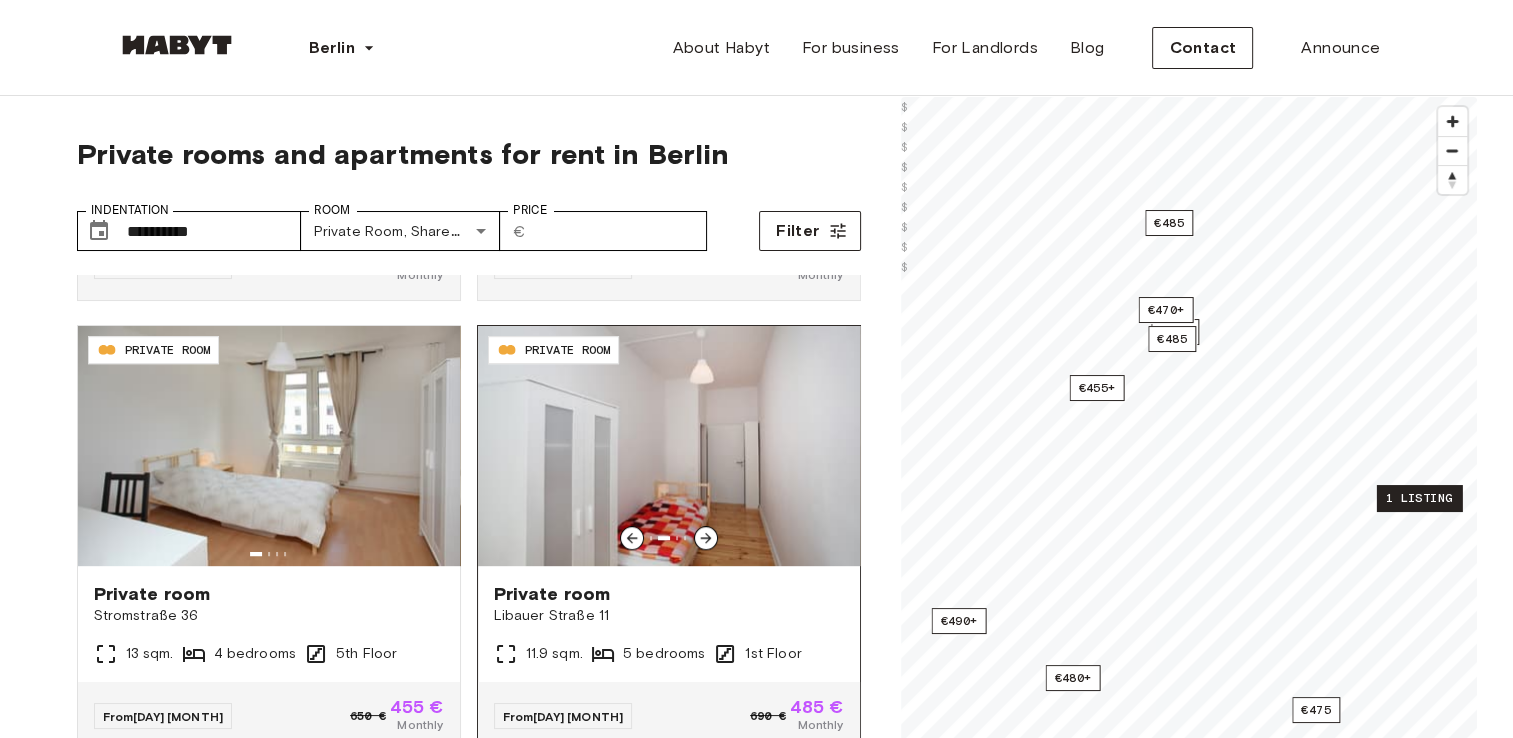 click 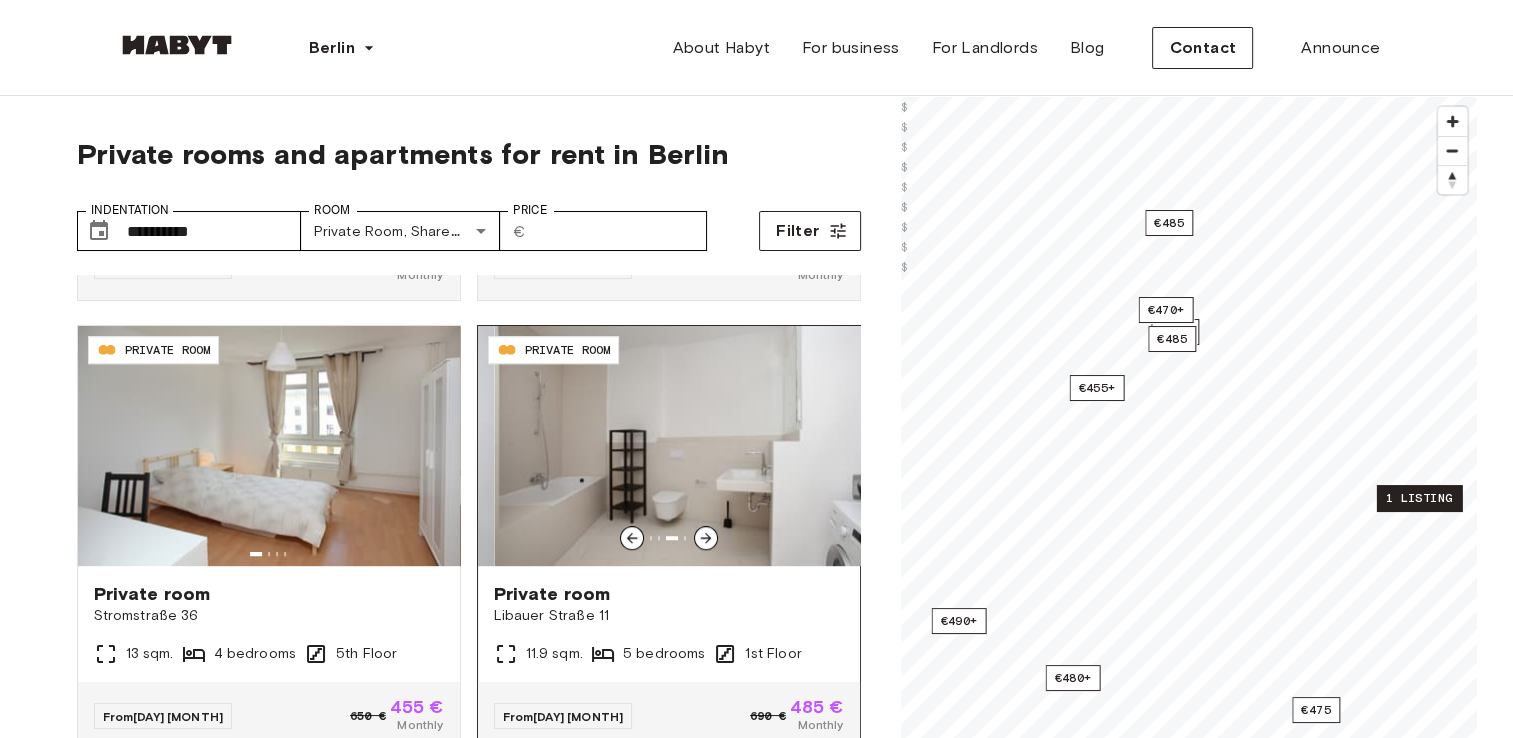 click 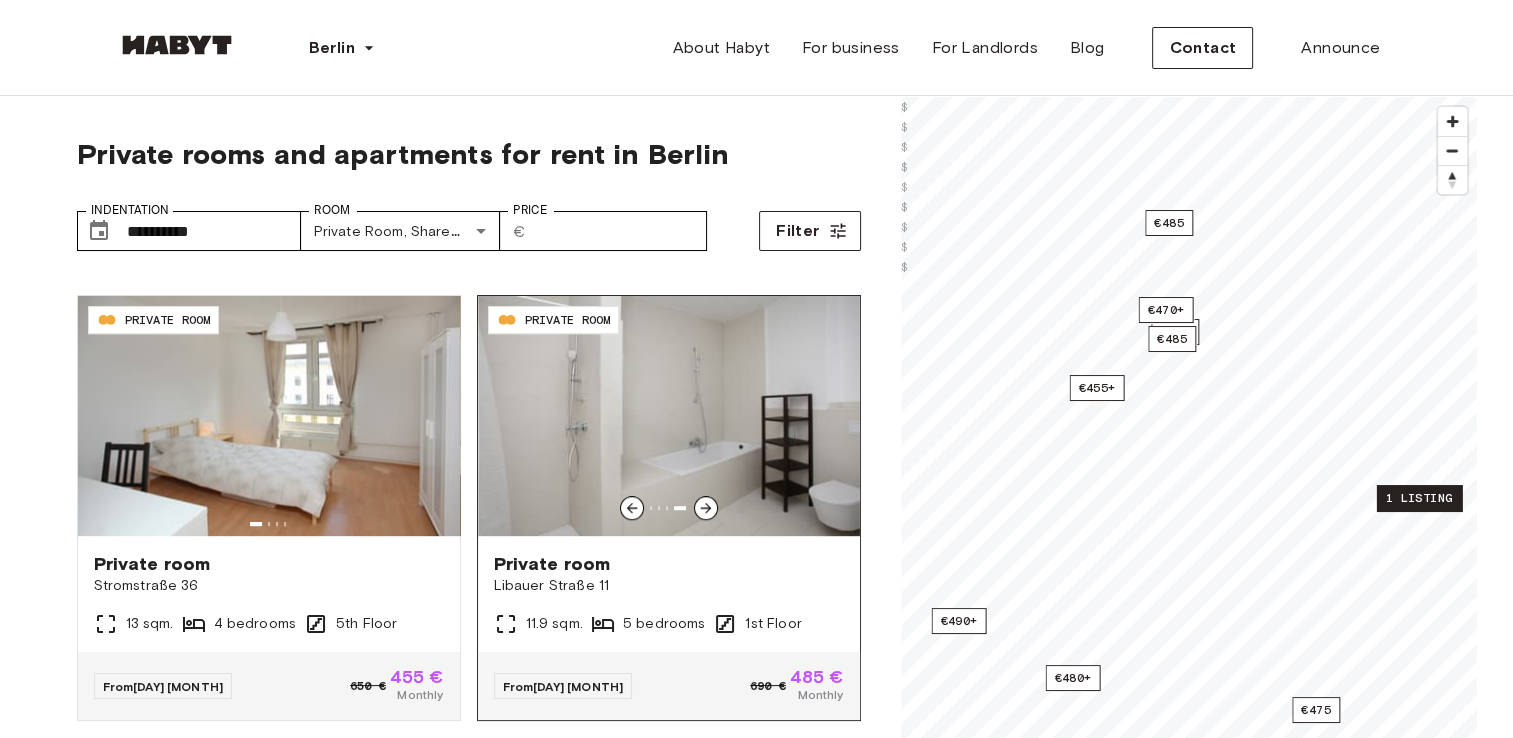 scroll, scrollTop: 1300, scrollLeft: 0, axis: vertical 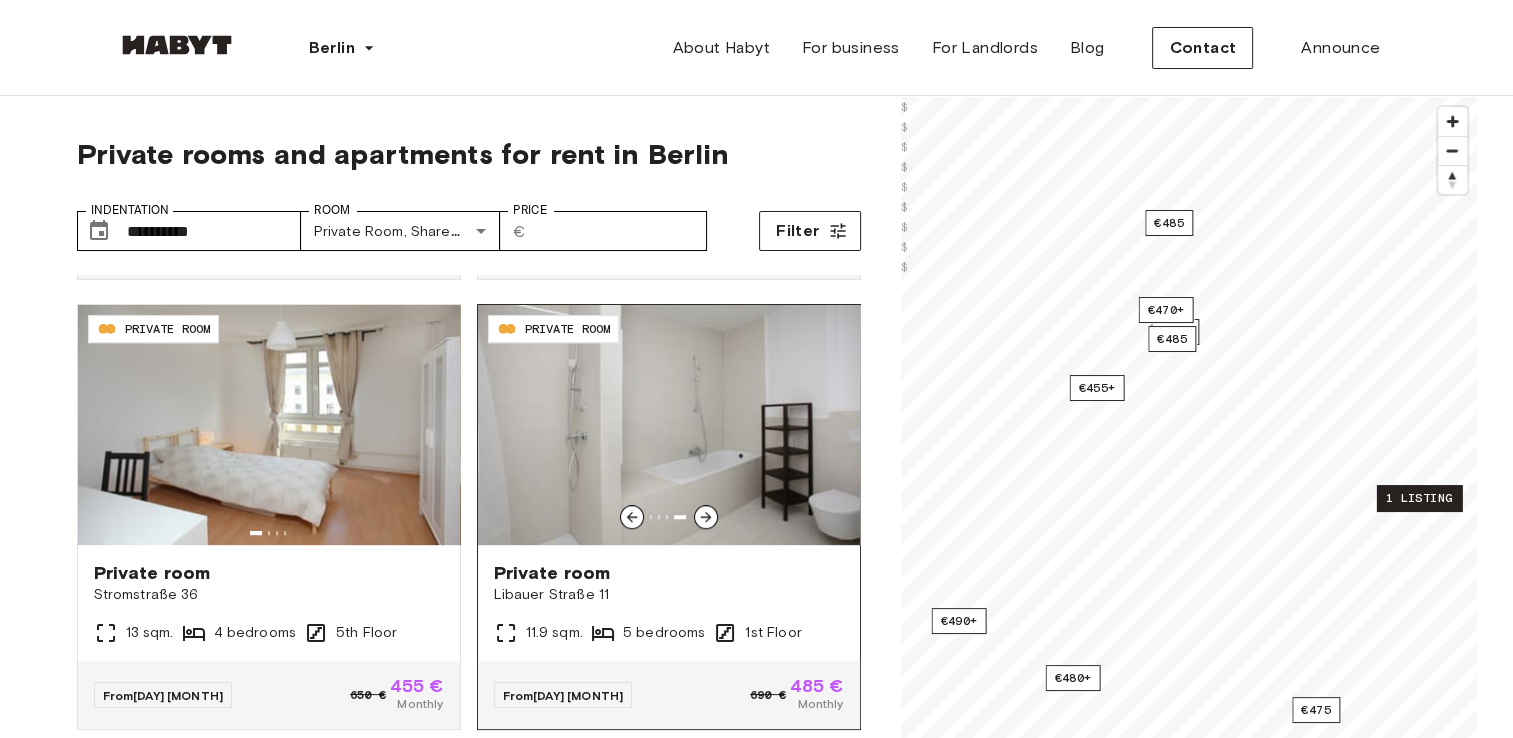 click 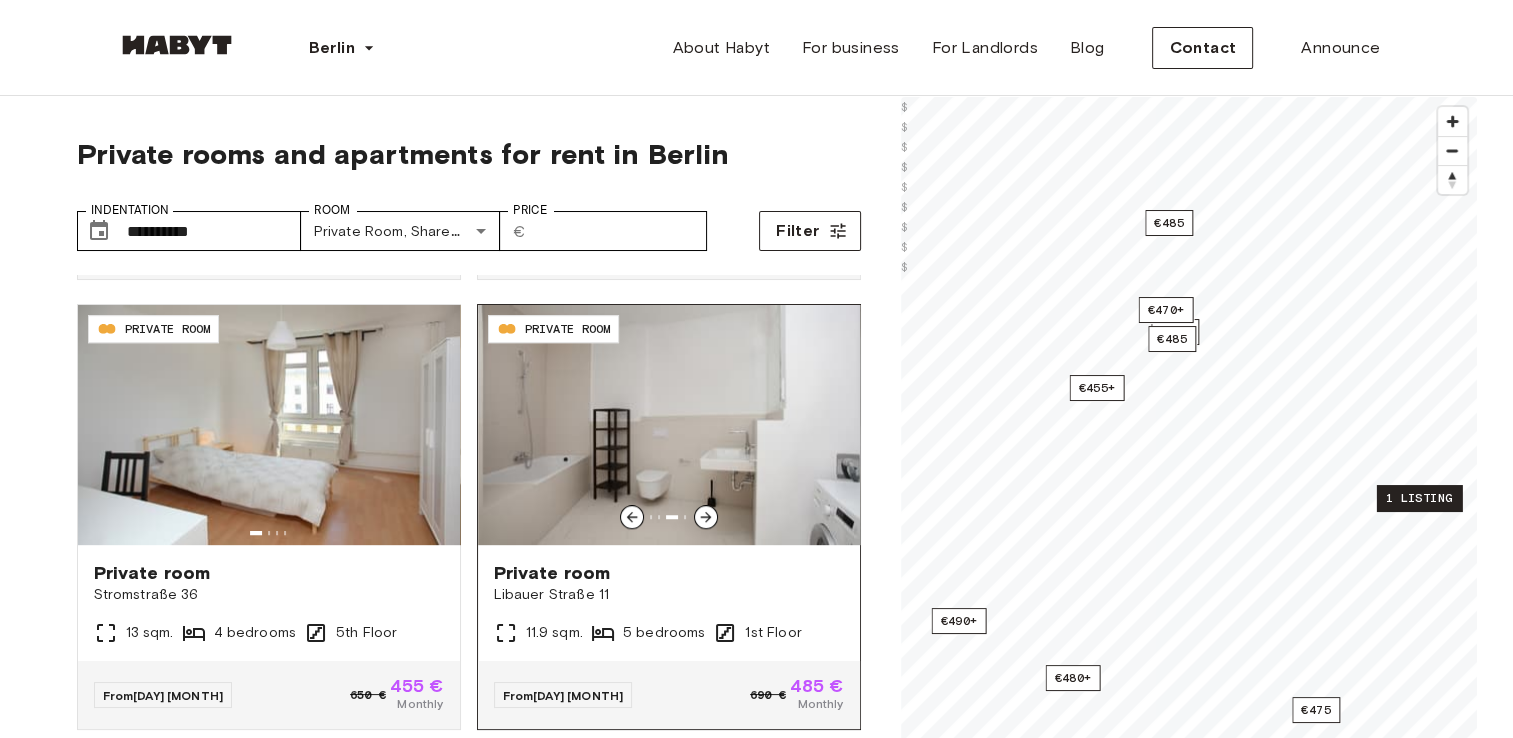 click 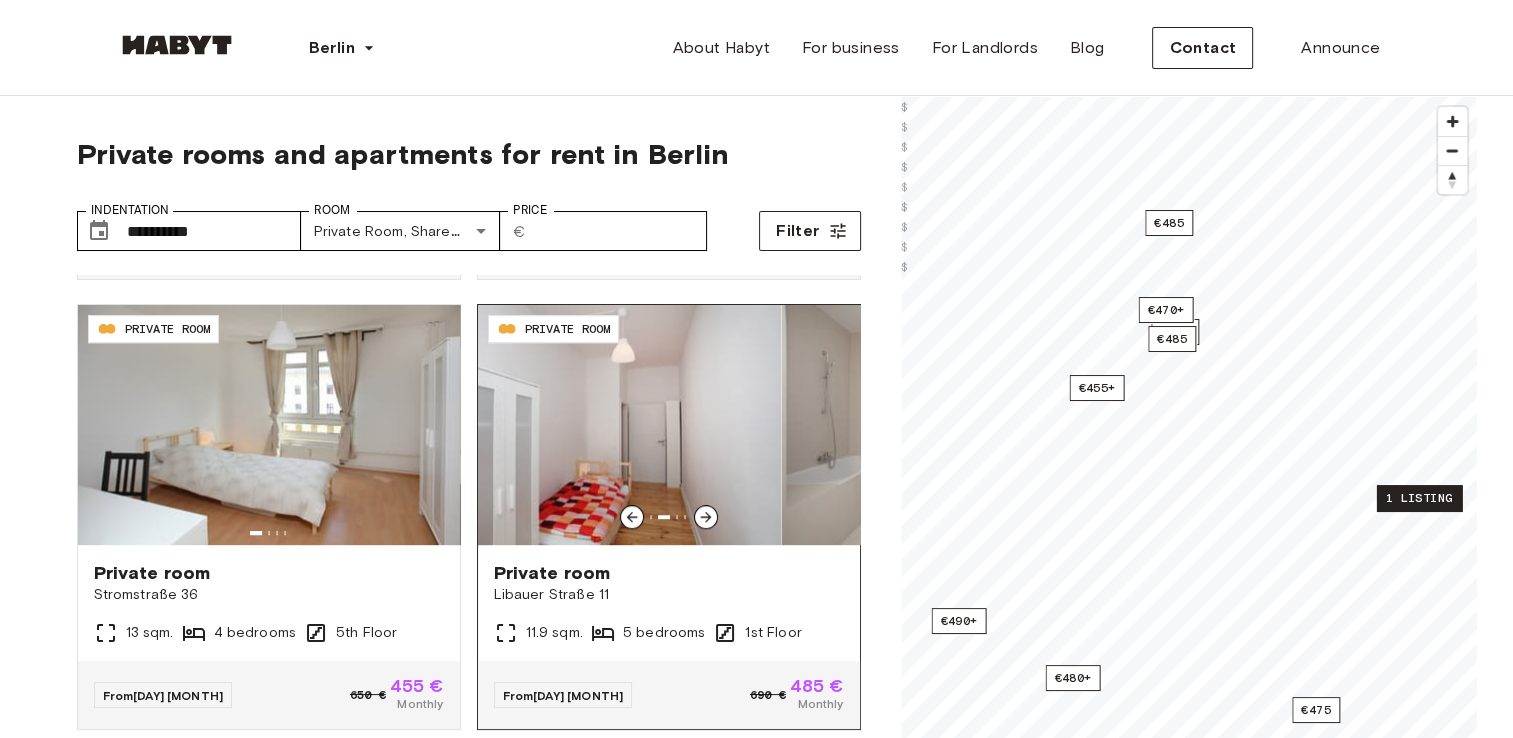 click 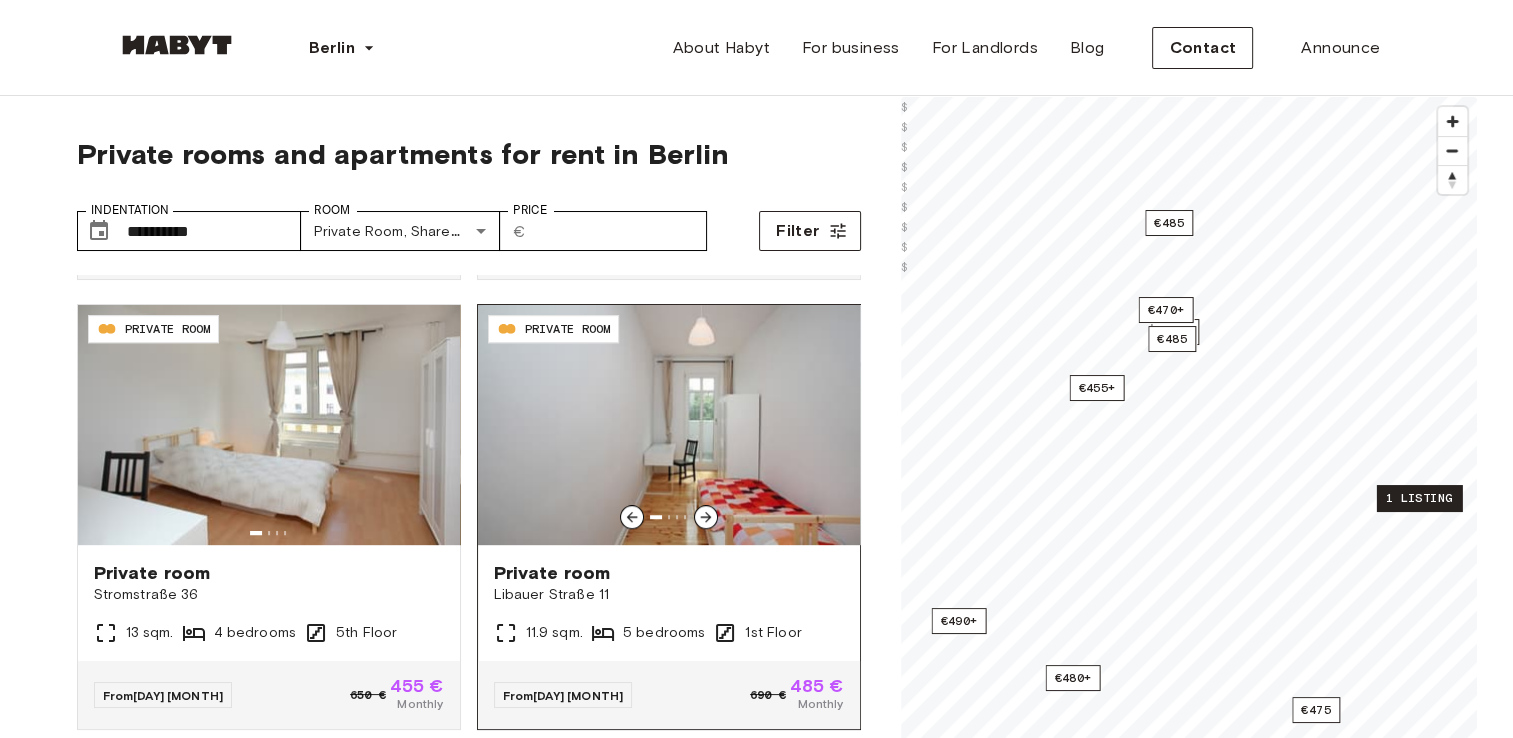 click 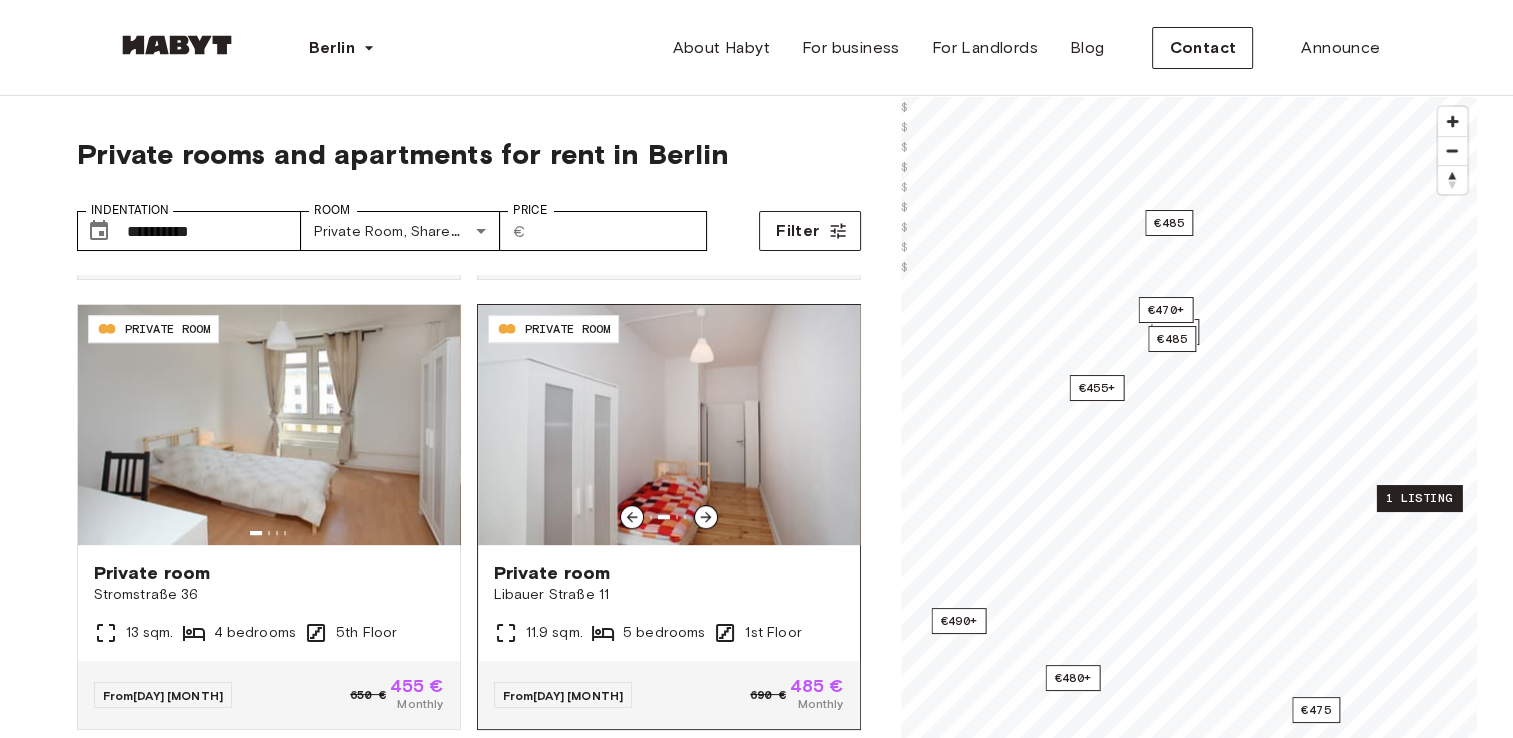 click 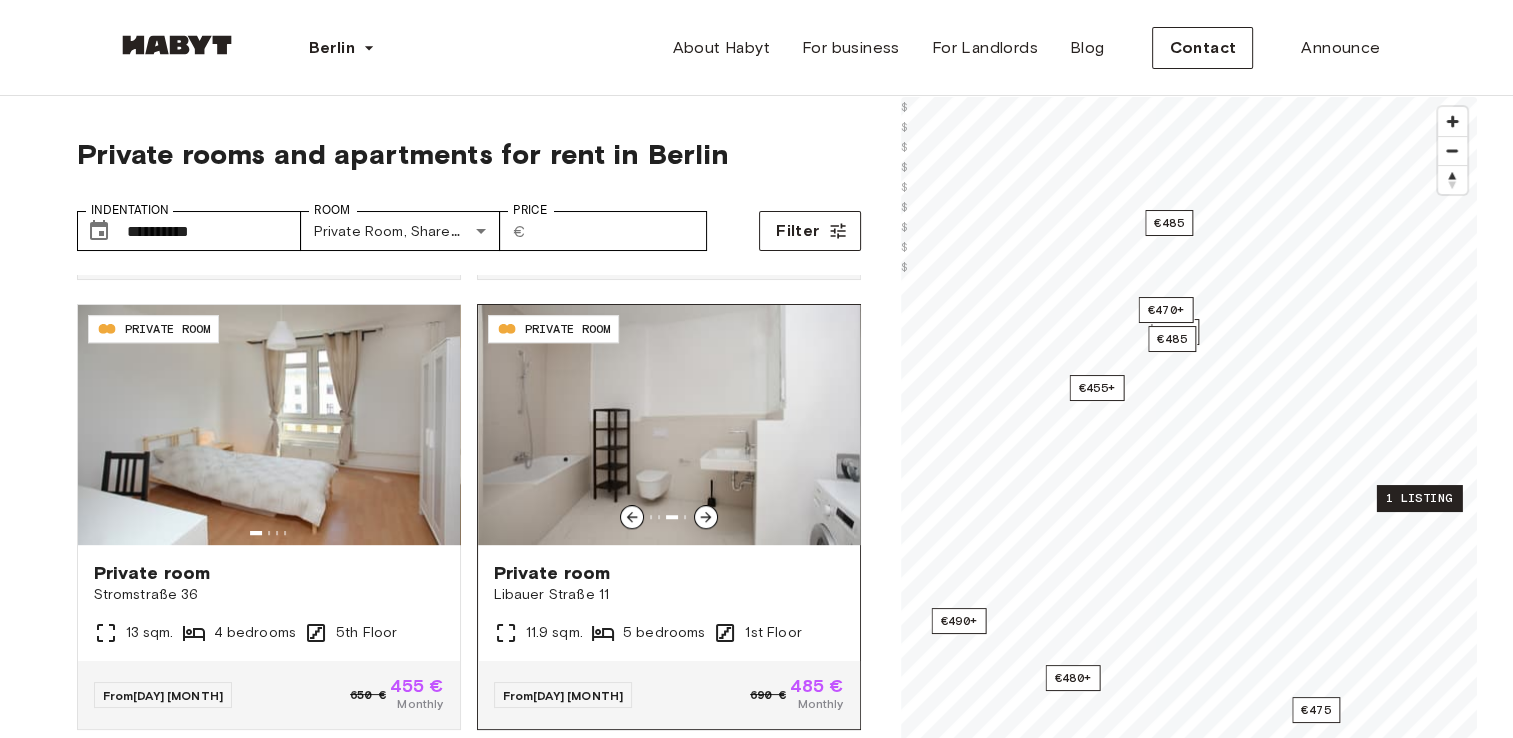 click 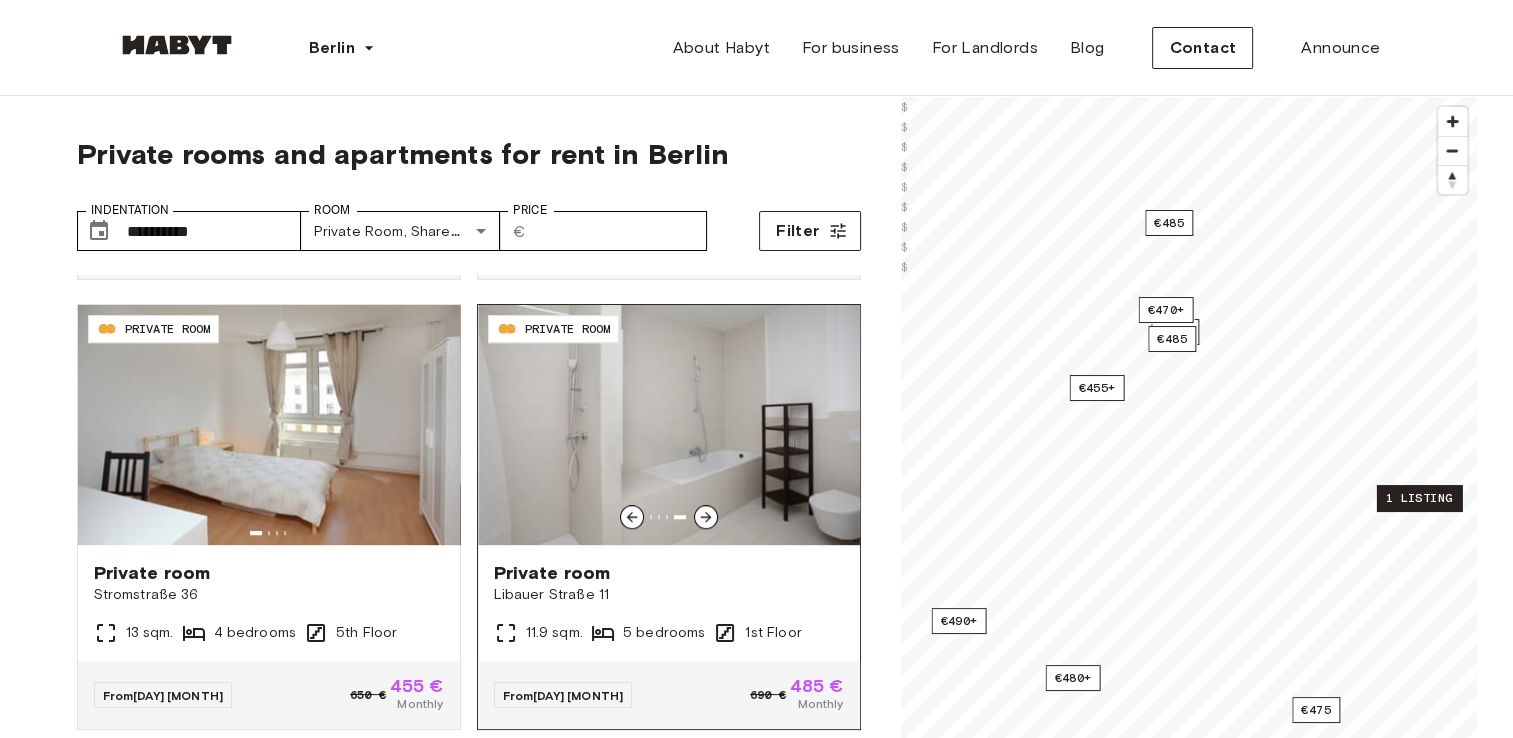 click 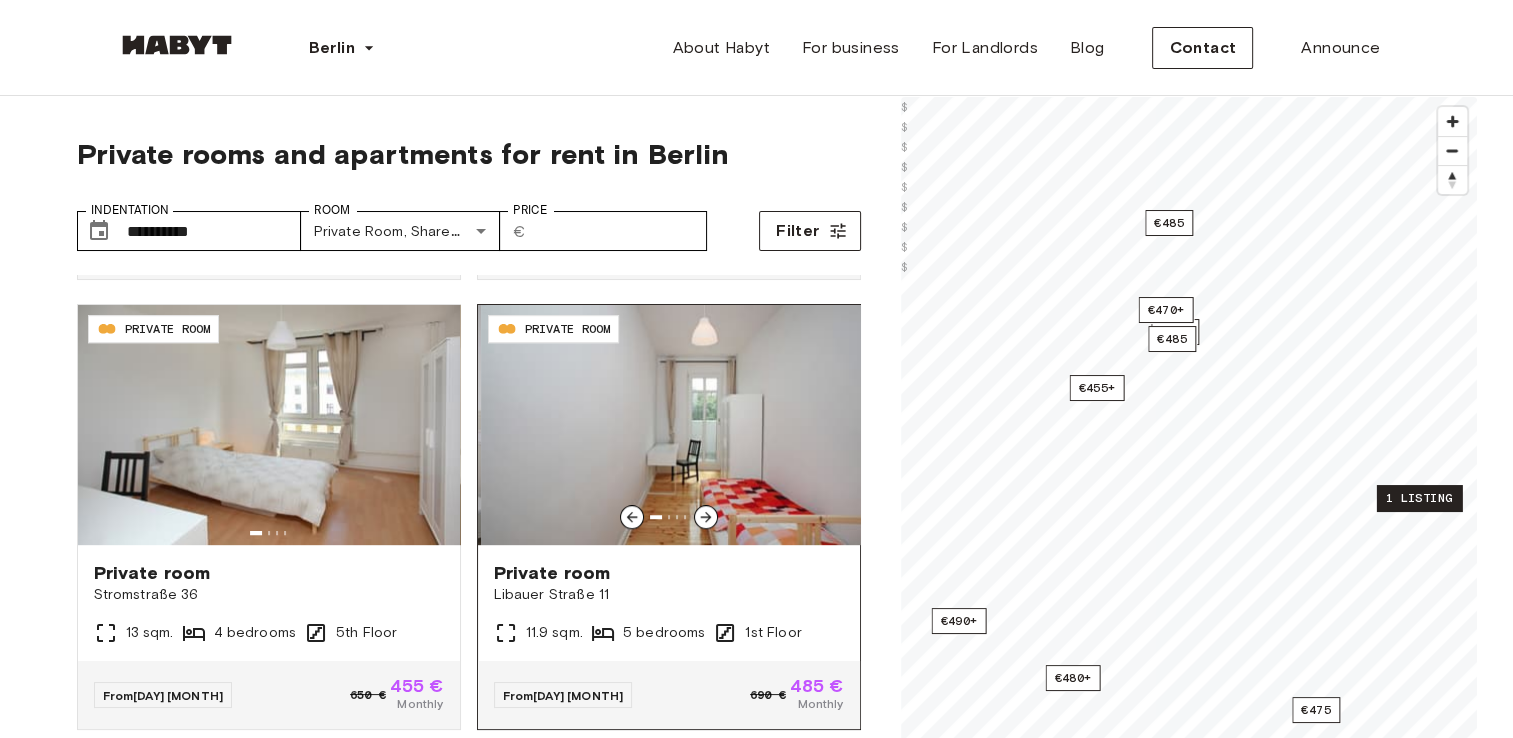 click 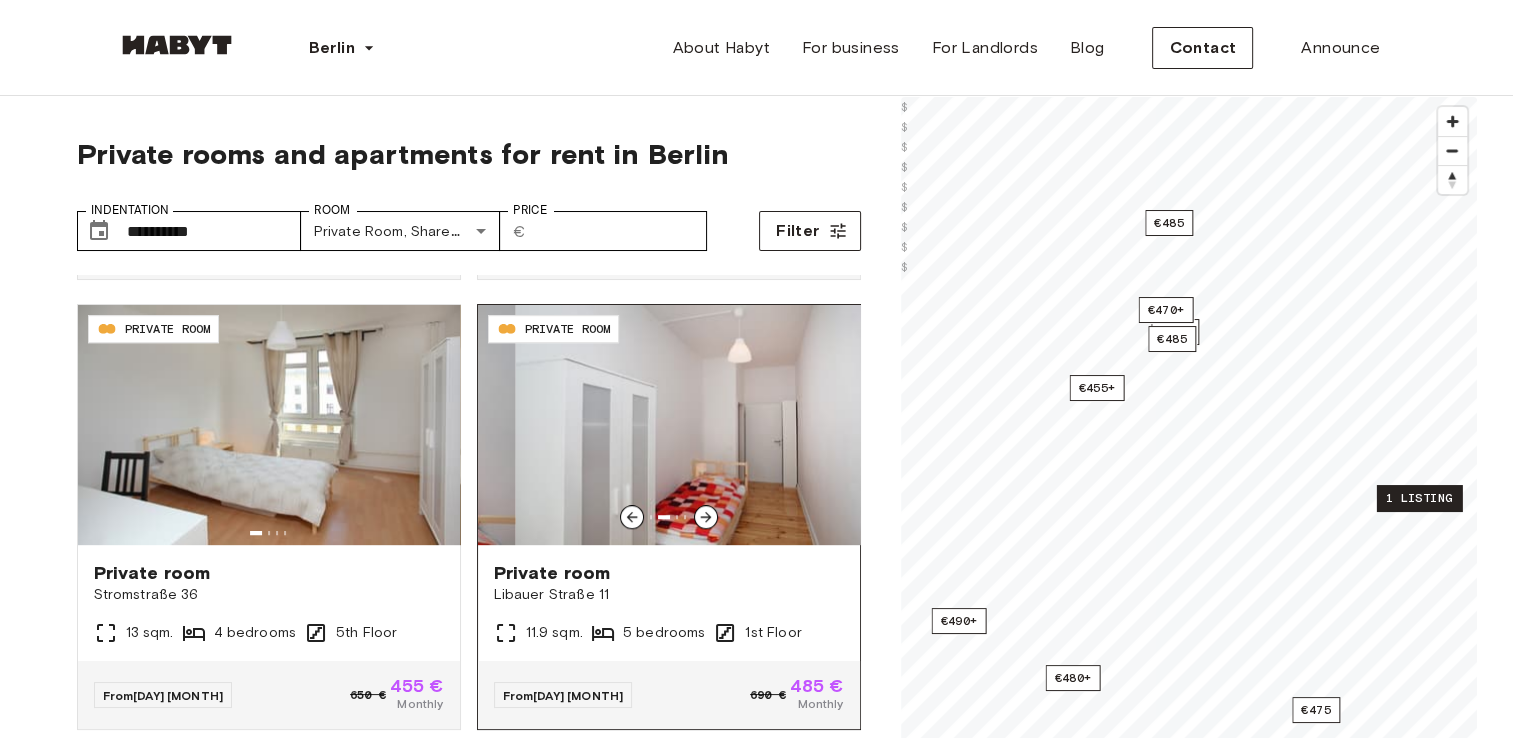 click on "Private room" at bounding box center (669, 573) 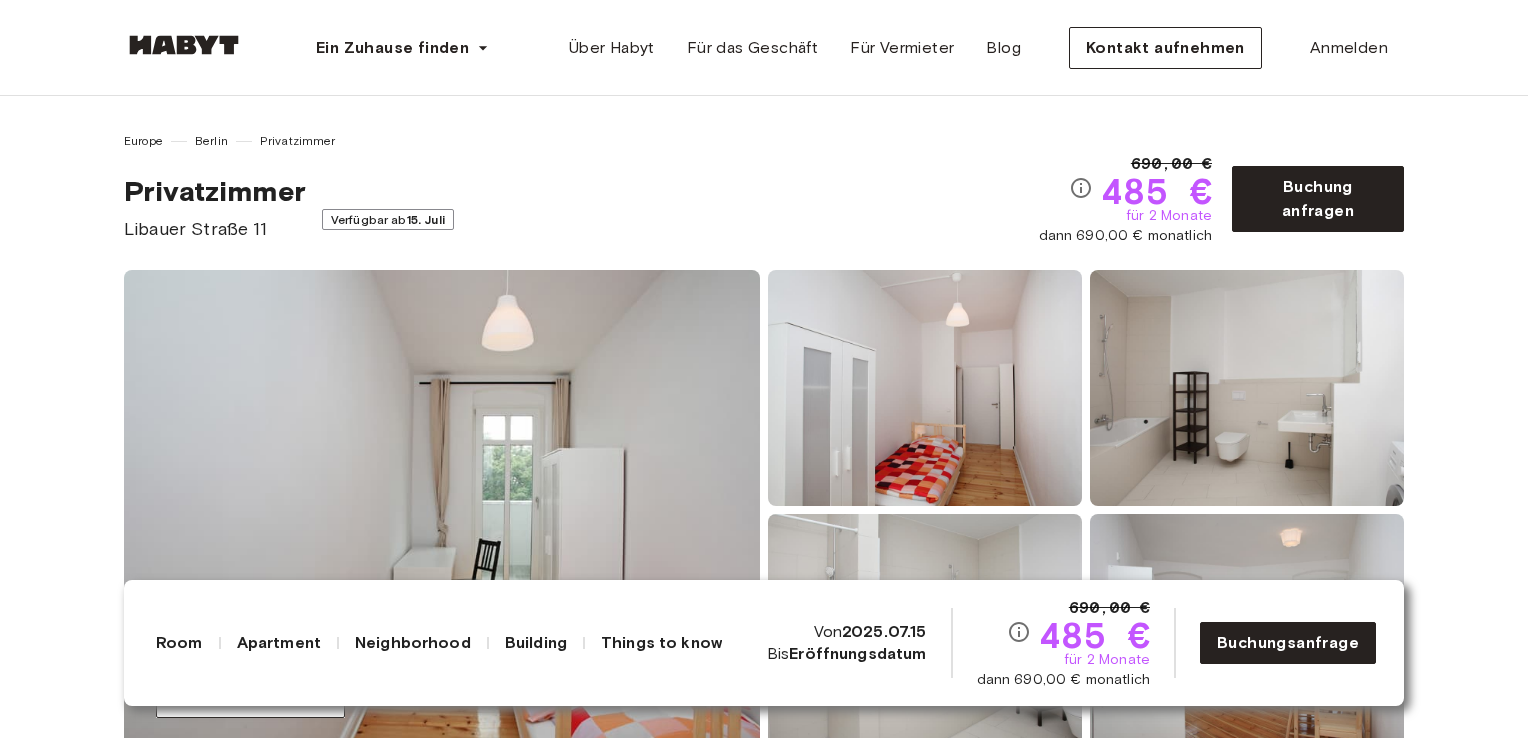 scroll, scrollTop: 0, scrollLeft: 0, axis: both 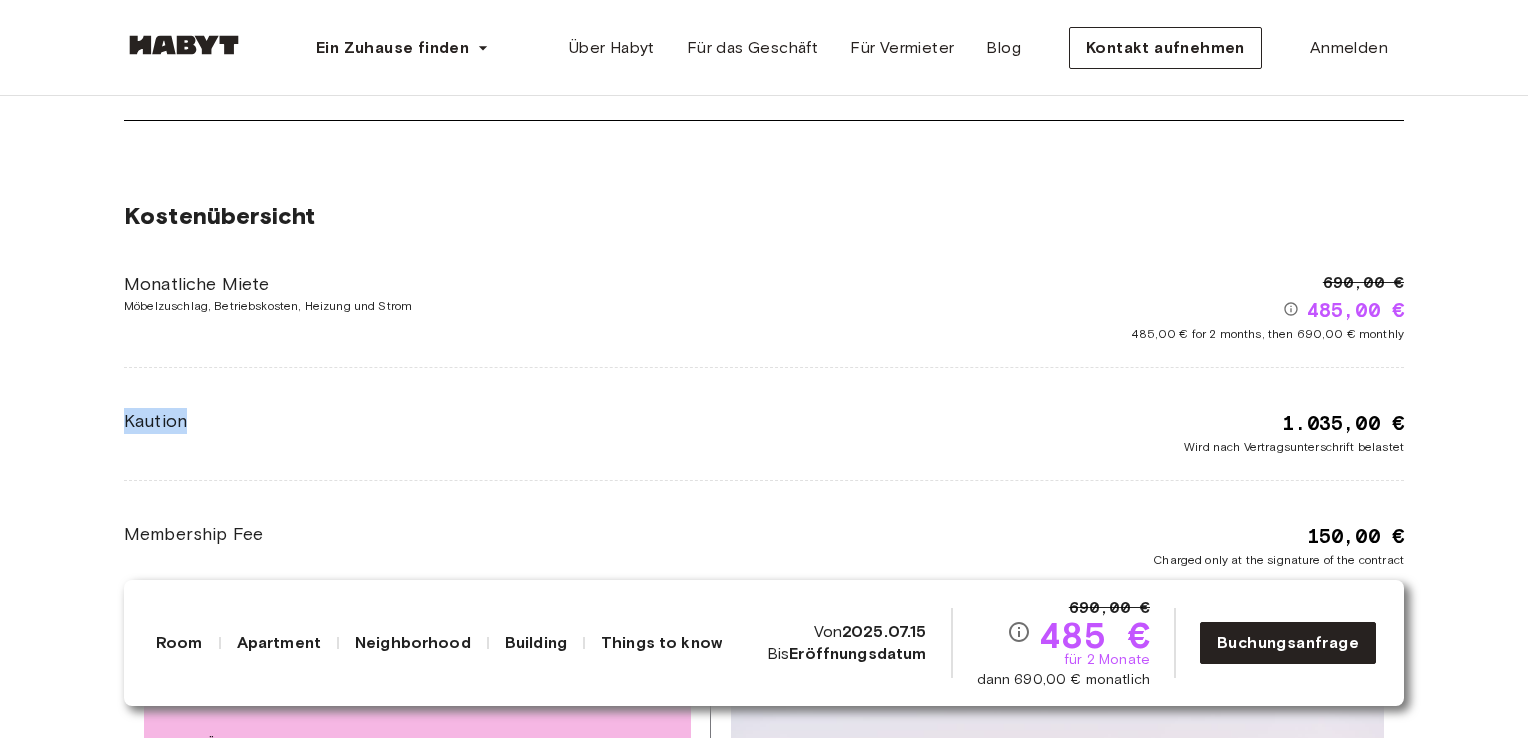drag, startPoint x: 124, startPoint y: 398, endPoint x: 92, endPoint y: 398, distance: 32 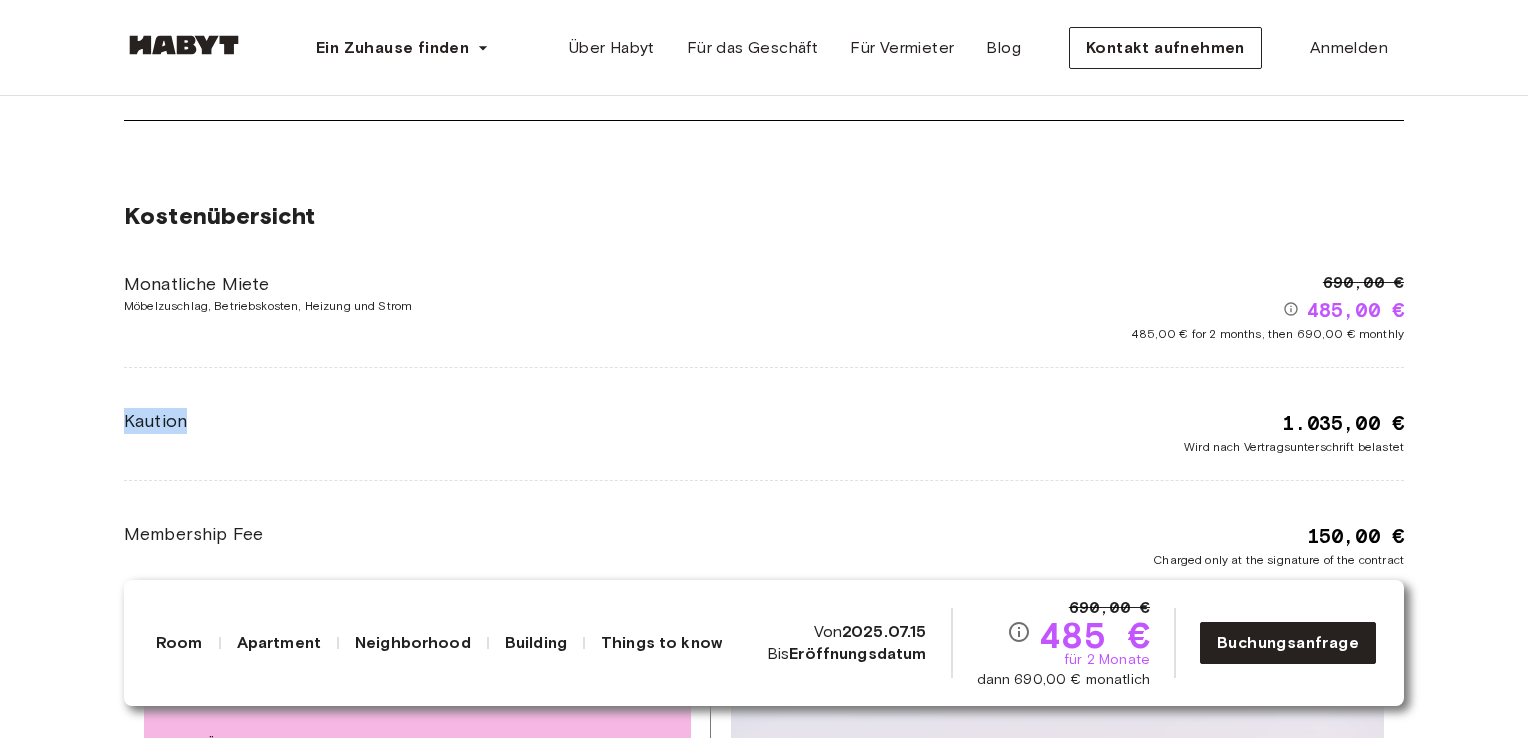 drag, startPoint x: 92, startPoint y: 398, endPoint x: 144, endPoint y: 421, distance: 56.859474 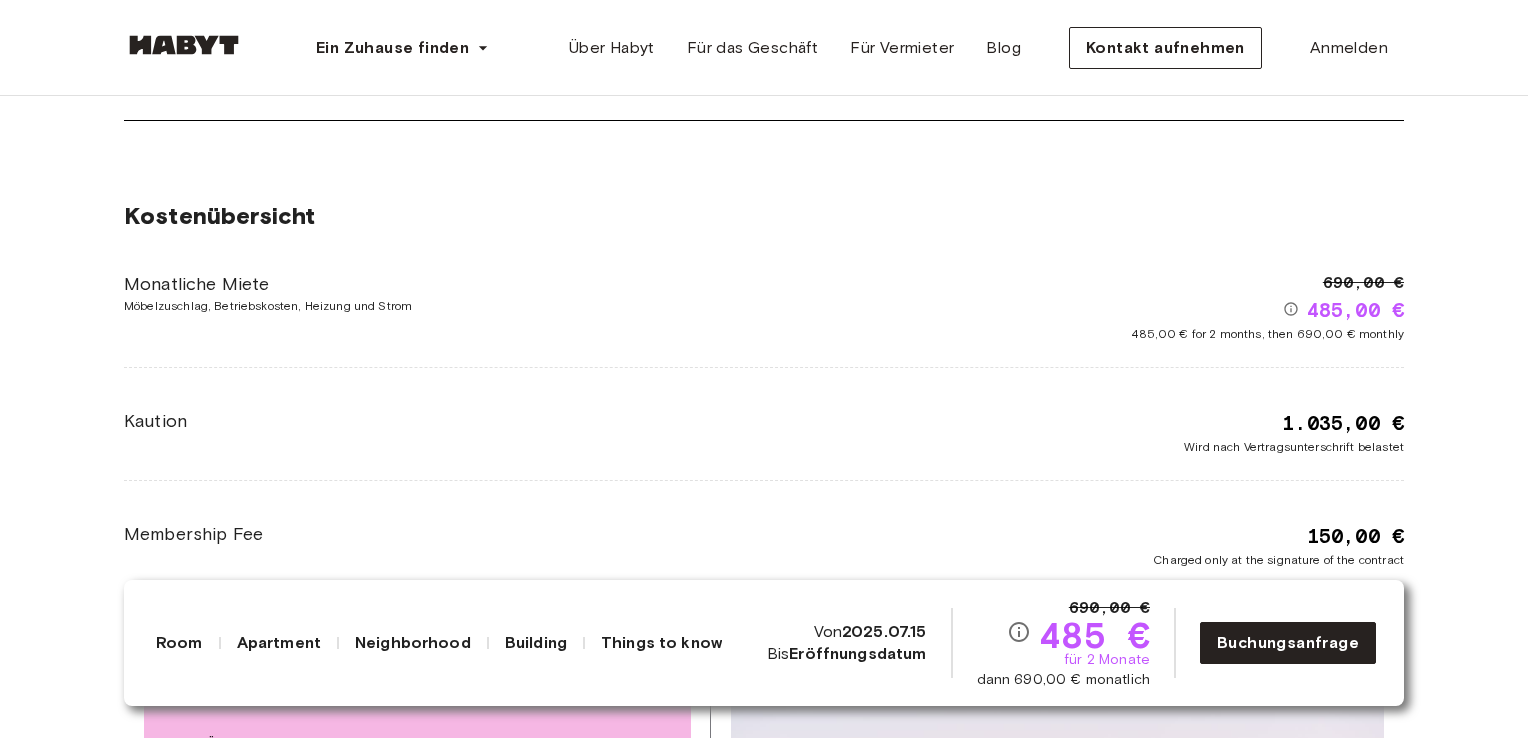 click on "Kostenübersicht Monatliche Miete Möbelzuschlag, Betriebskosten, Heizung und Strom 690,00 € 485,00 € 485,00 € for 2 months, then 690,00 € monthly Kaution 1.035,00 € Wird nach Vertragsunterschrift belastet Membership Fee 150,00 € Charged only at the signature of the contract" at bounding box center (764, 385) 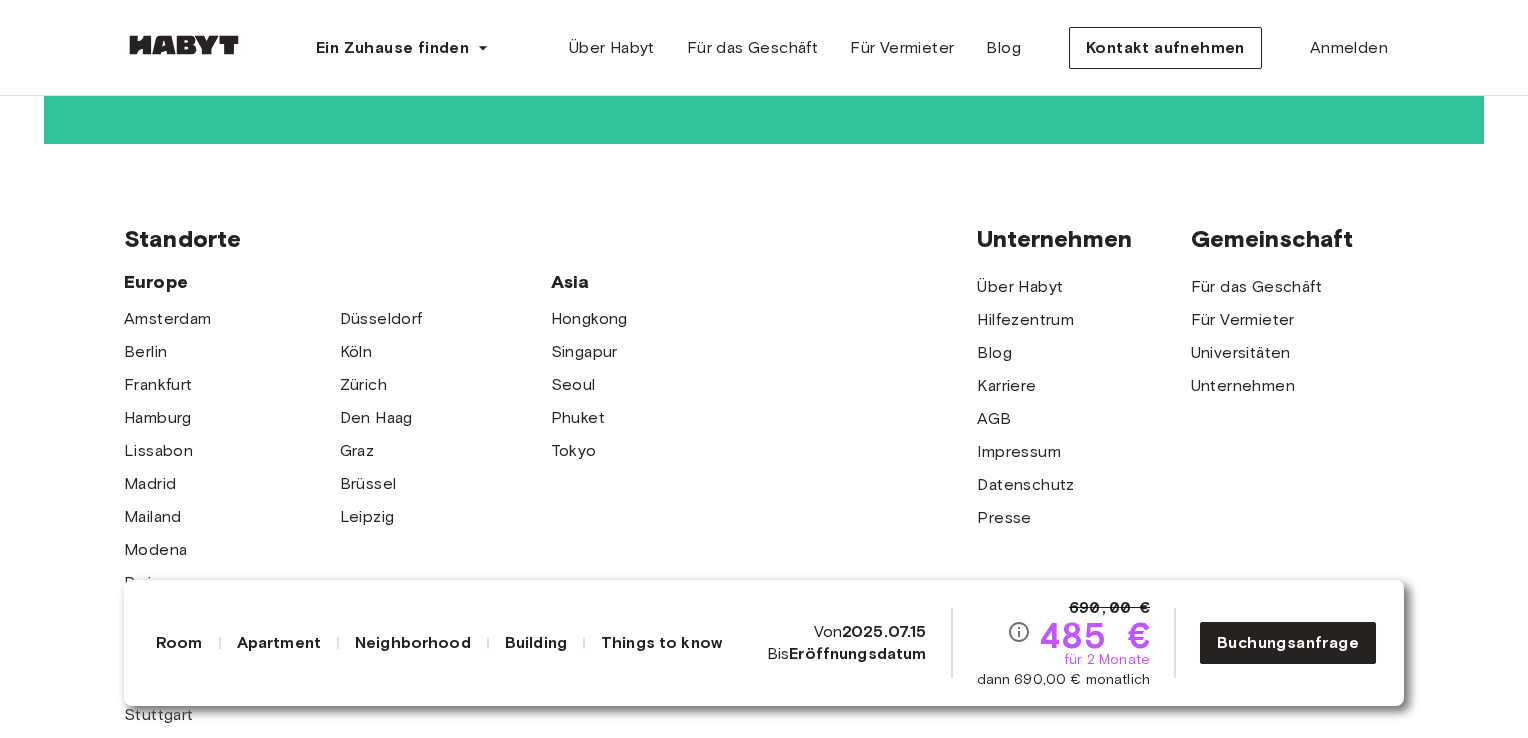 scroll, scrollTop: 6300, scrollLeft: 0, axis: vertical 